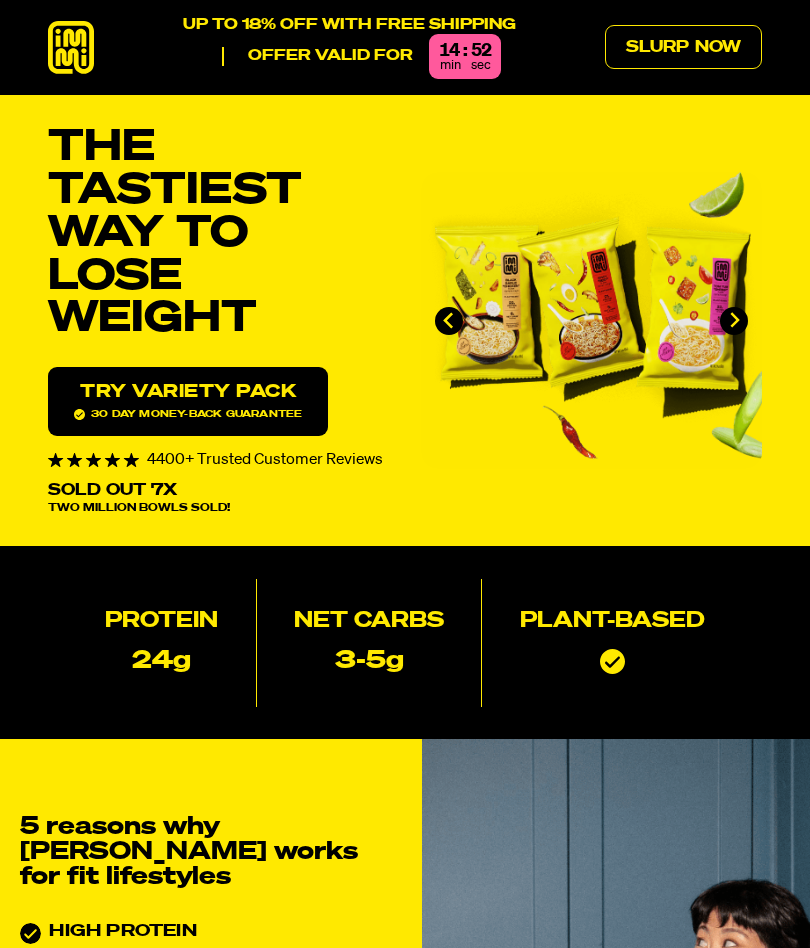 scroll, scrollTop: 0, scrollLeft: 0, axis: both 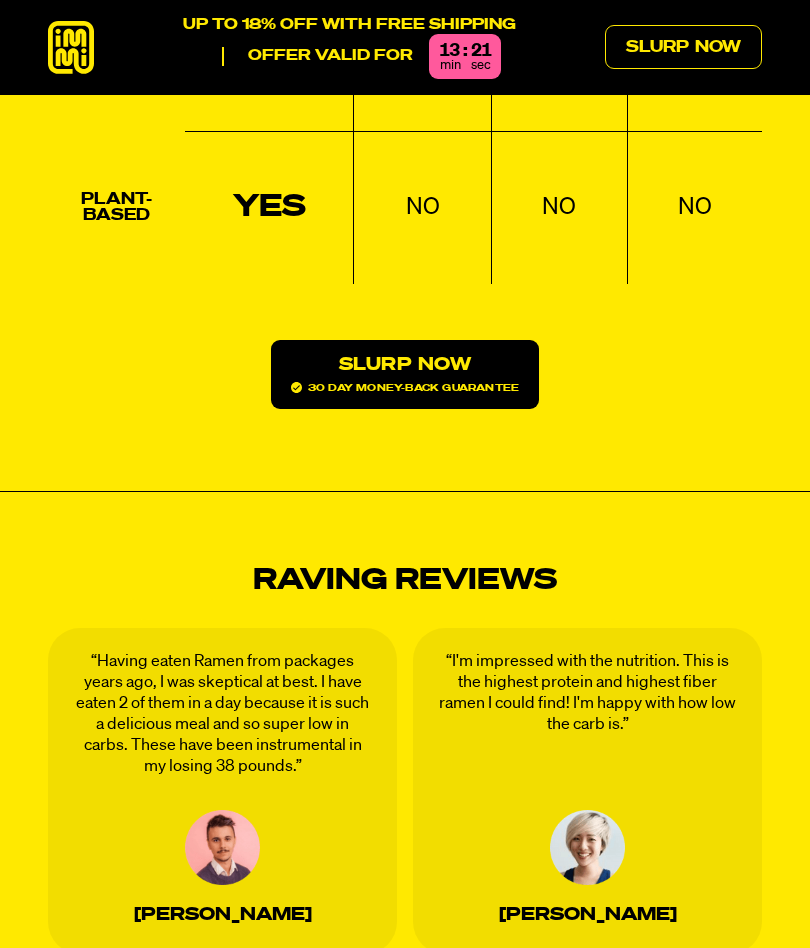click on "“I'm impressed with the nutrition. This is the highest protein and highest fiber ramen I could find! I'm happy with how low the carb is.”
[PERSON_NAME]" at bounding box center [587, 791] 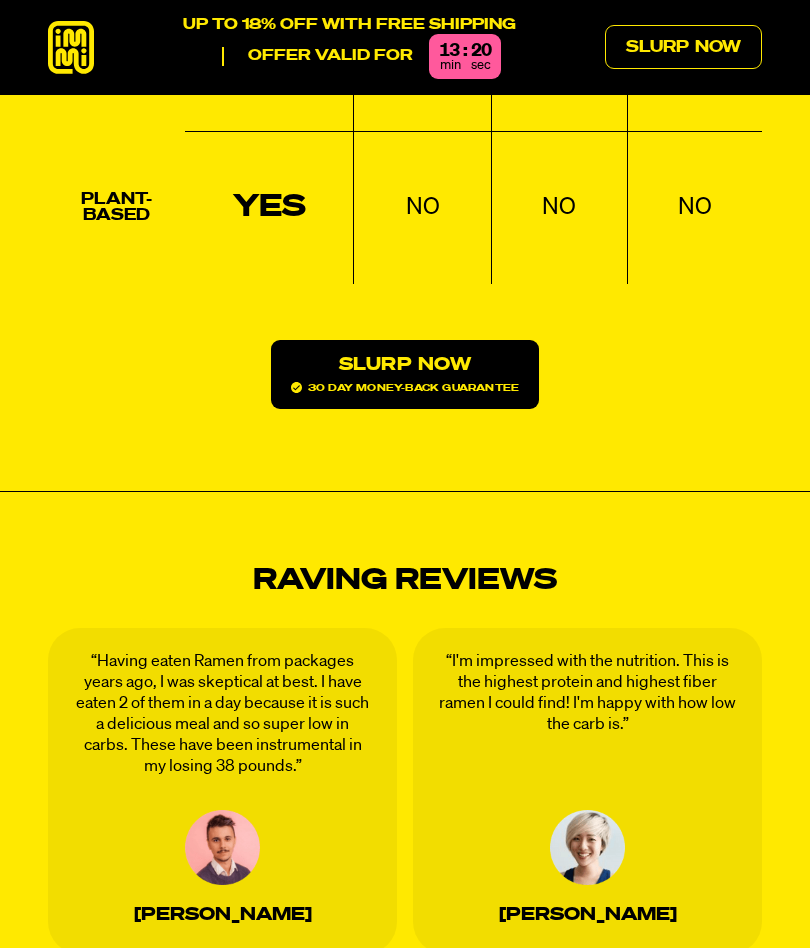 click 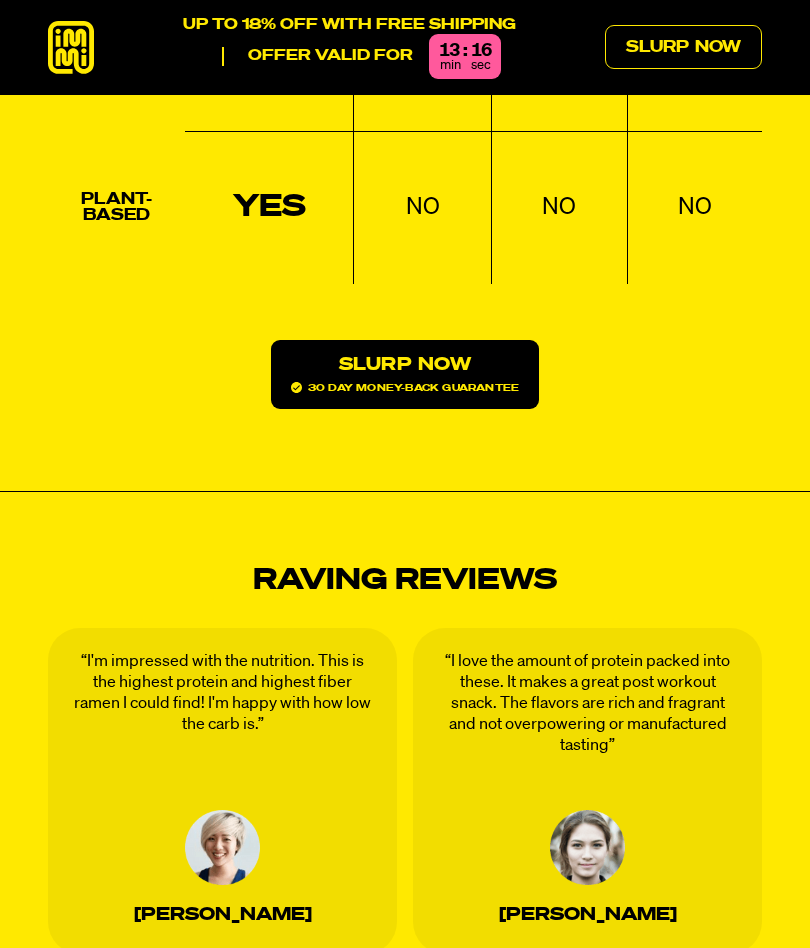 click 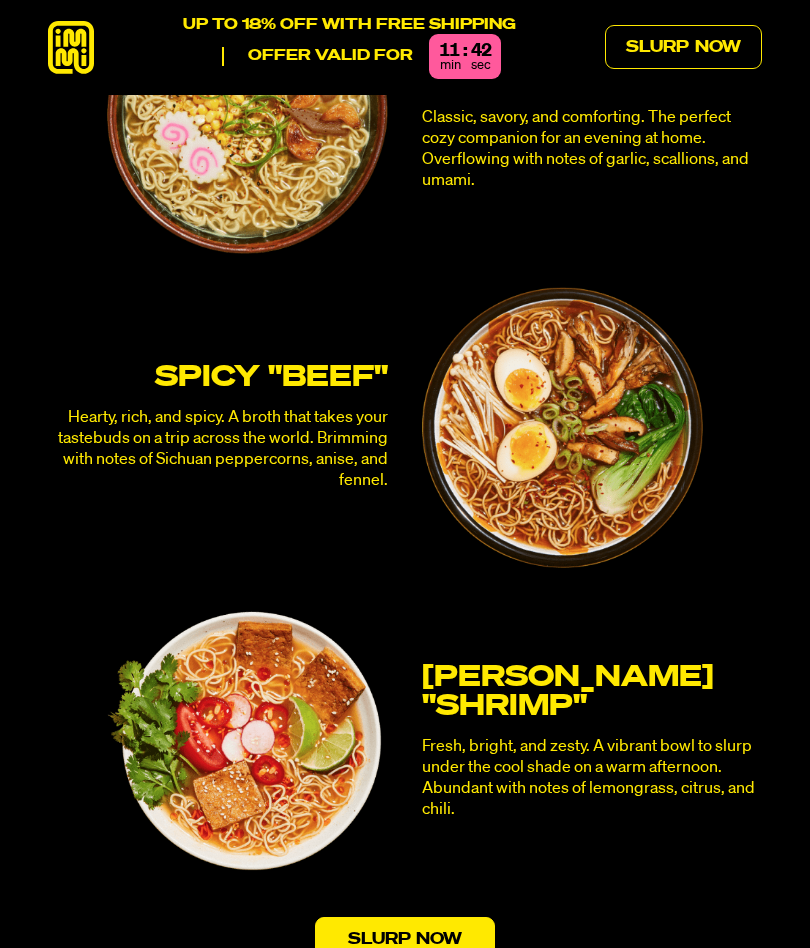scroll, scrollTop: 4646, scrollLeft: 0, axis: vertical 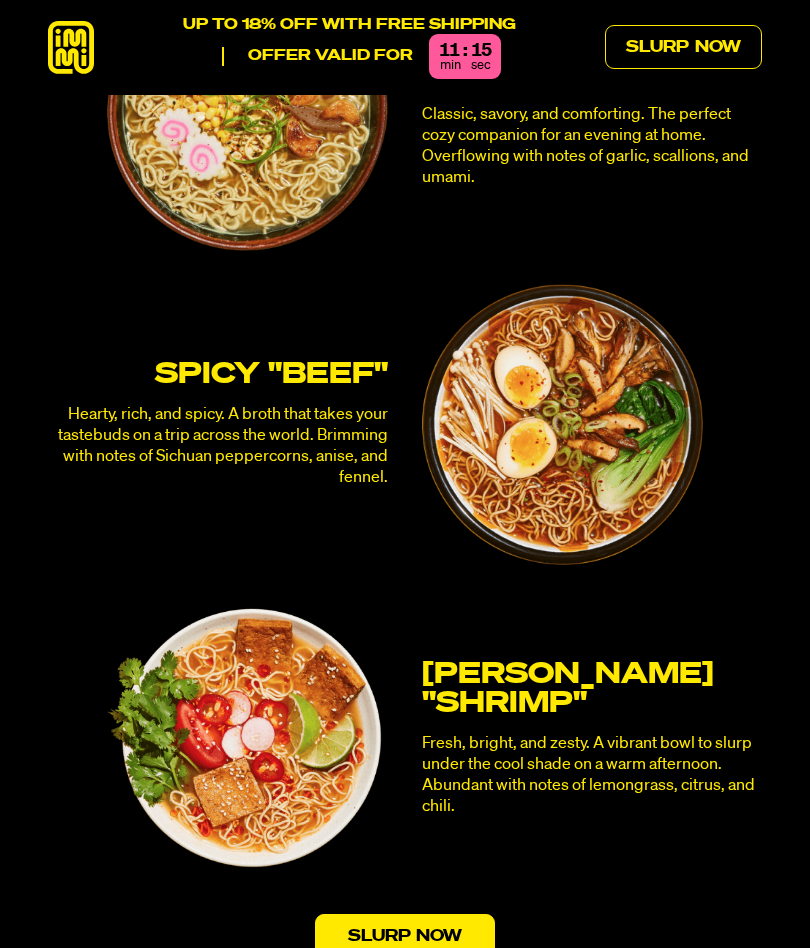 click on "Slurp Now" at bounding box center [405, 936] 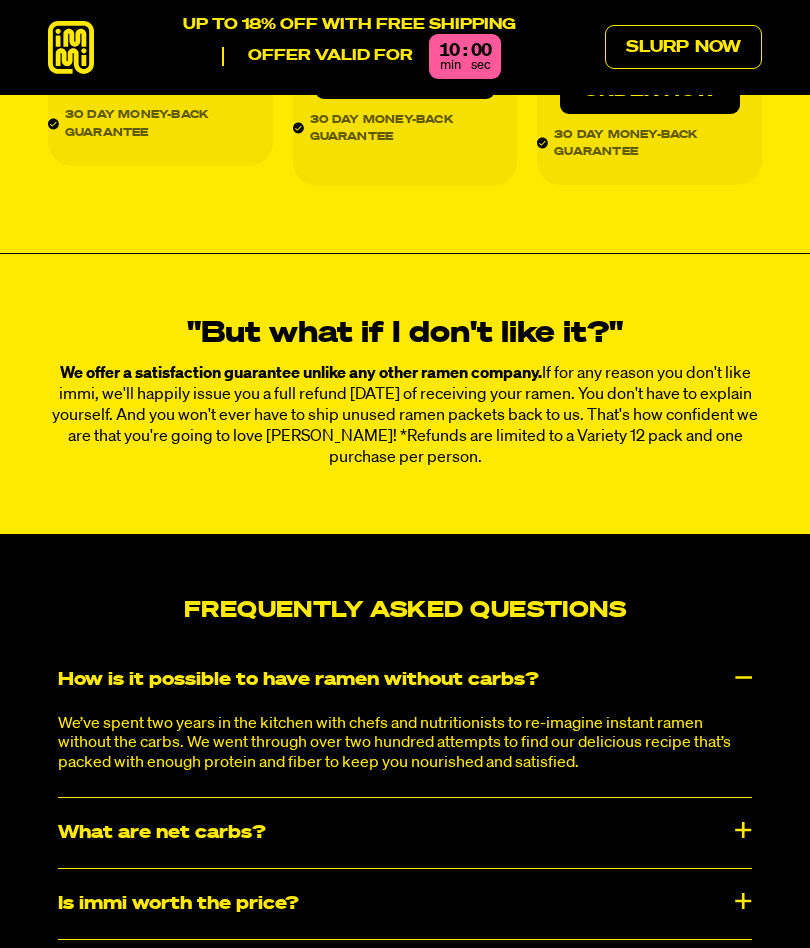scroll, scrollTop: 8258, scrollLeft: 0, axis: vertical 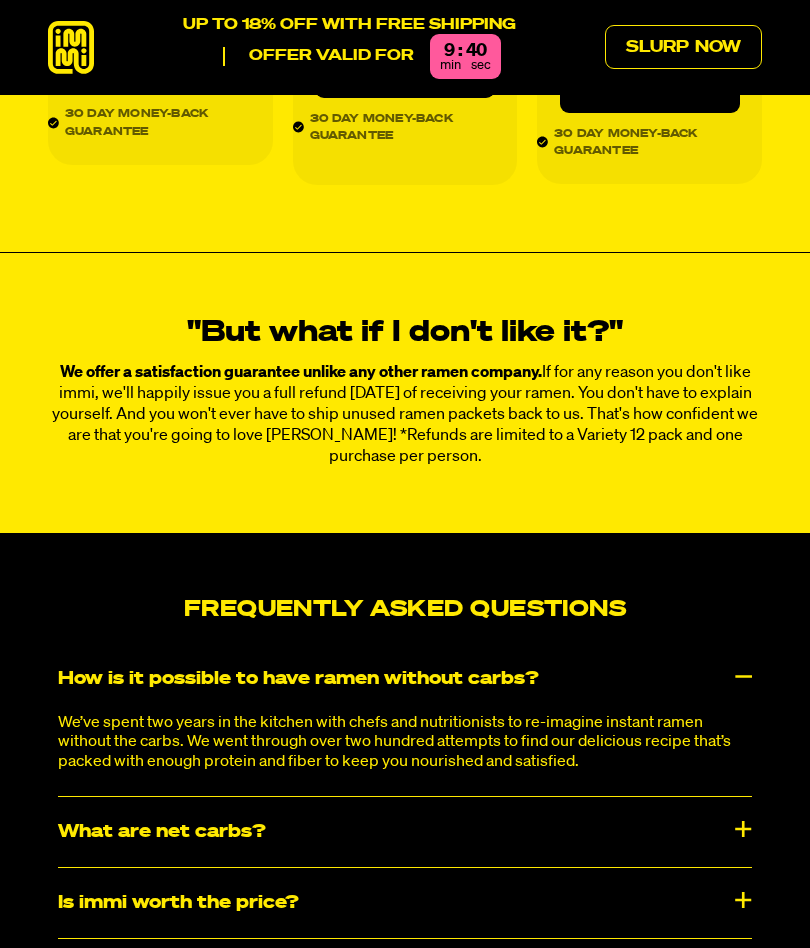 click on "What are net carbs?" at bounding box center [405, 832] 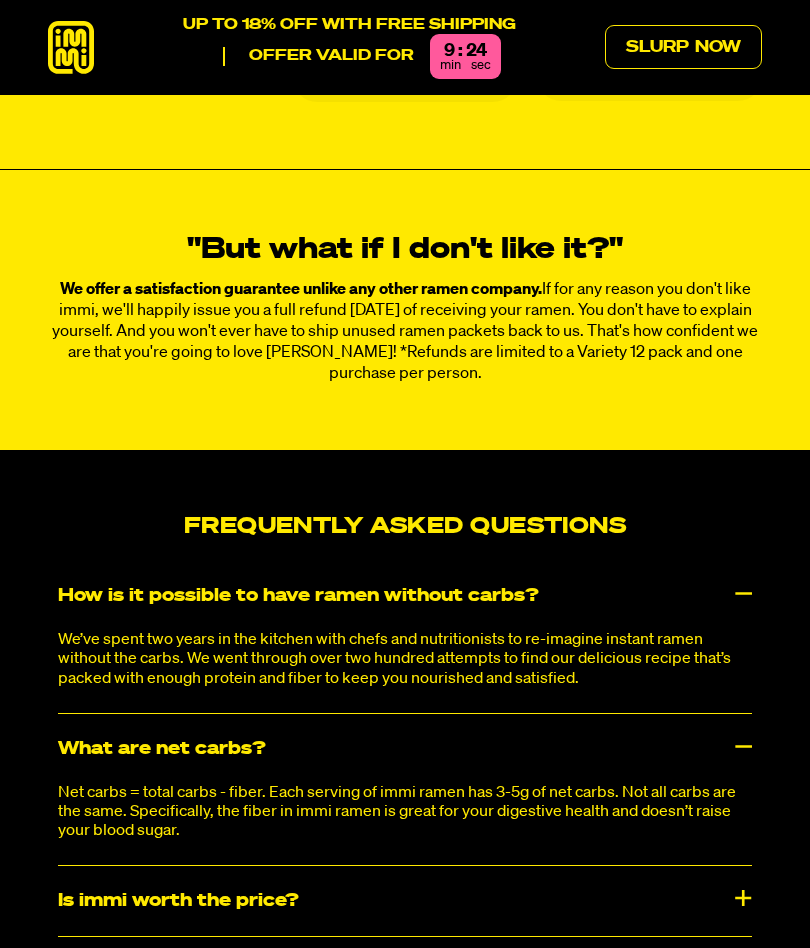 scroll, scrollTop: 8351, scrollLeft: 0, axis: vertical 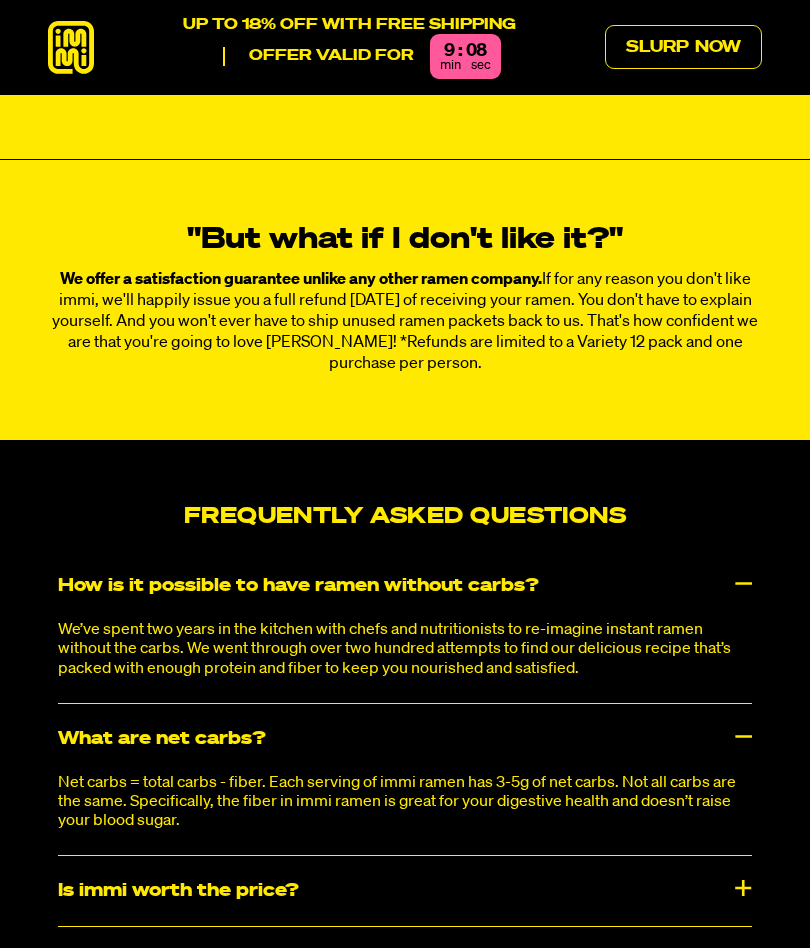 click on "Is immi worth the price?" at bounding box center [405, 891] 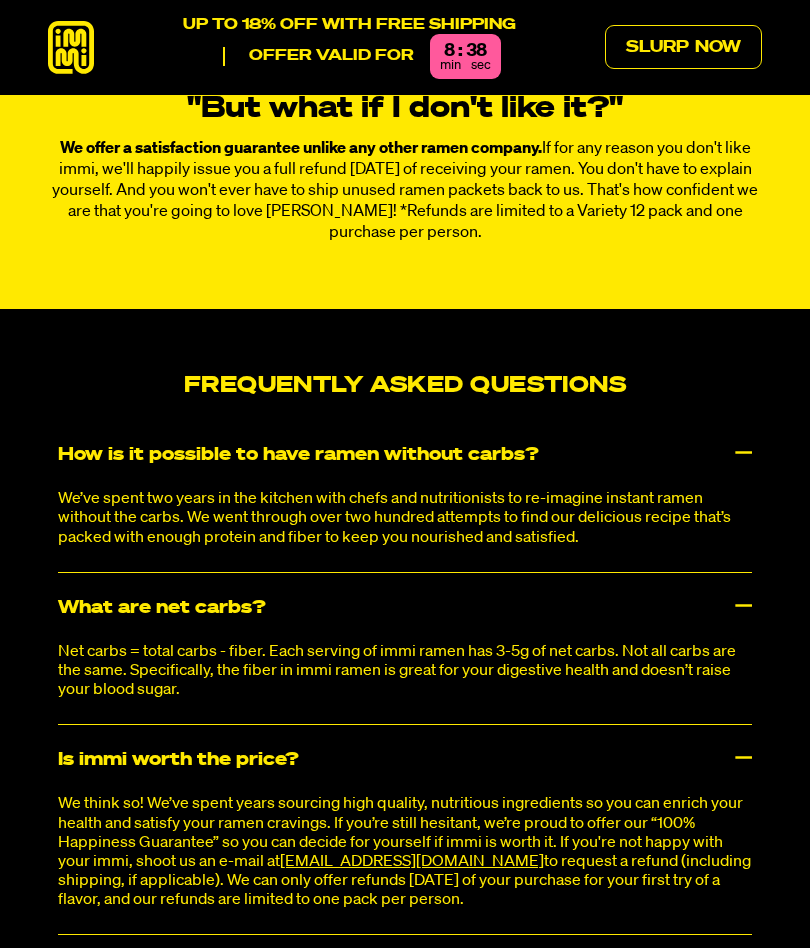 scroll, scrollTop: 8483, scrollLeft: 0, axis: vertical 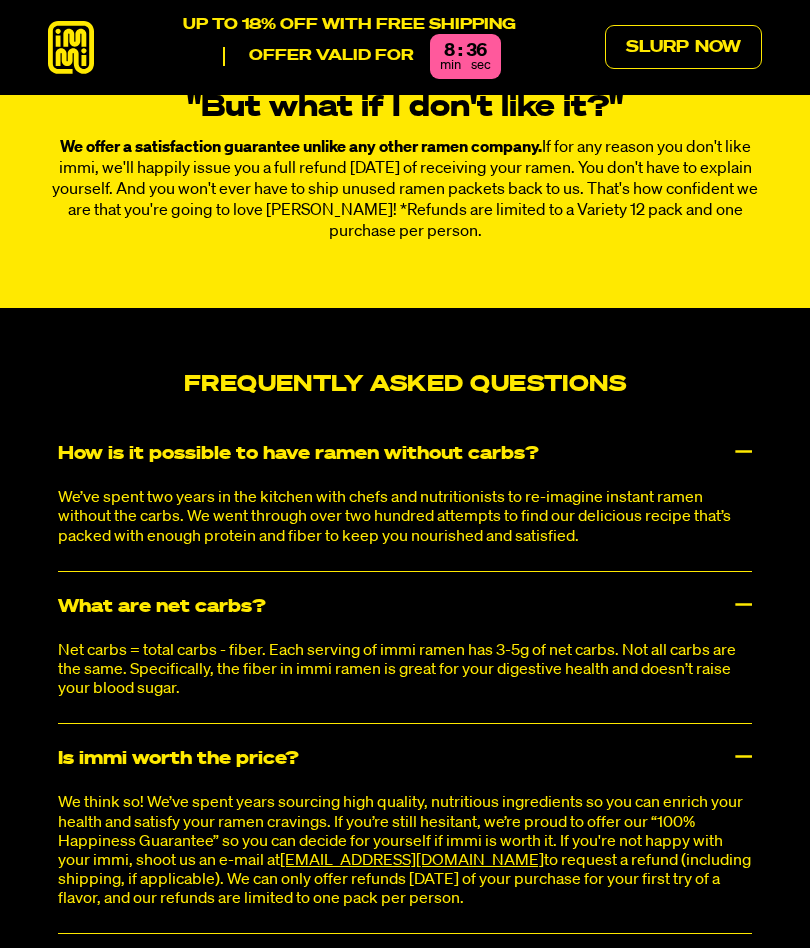click on "Is immi keto-friendly?" at bounding box center (405, 969) 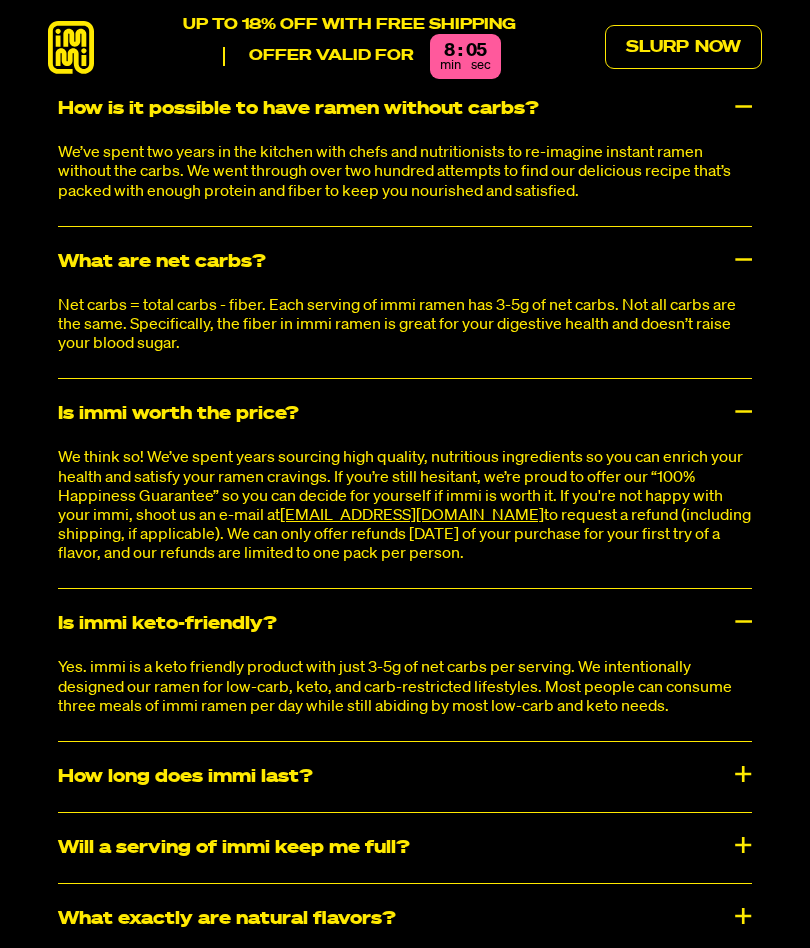 scroll, scrollTop: 8829, scrollLeft: 0, axis: vertical 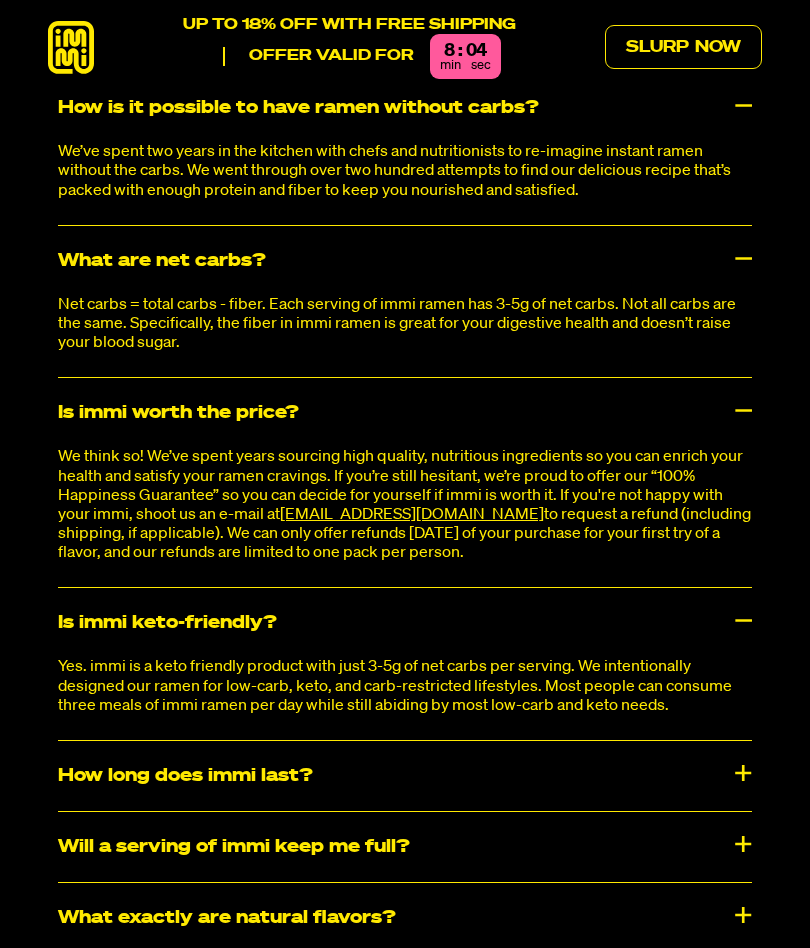 click on "How long does immi last?" at bounding box center (405, 776) 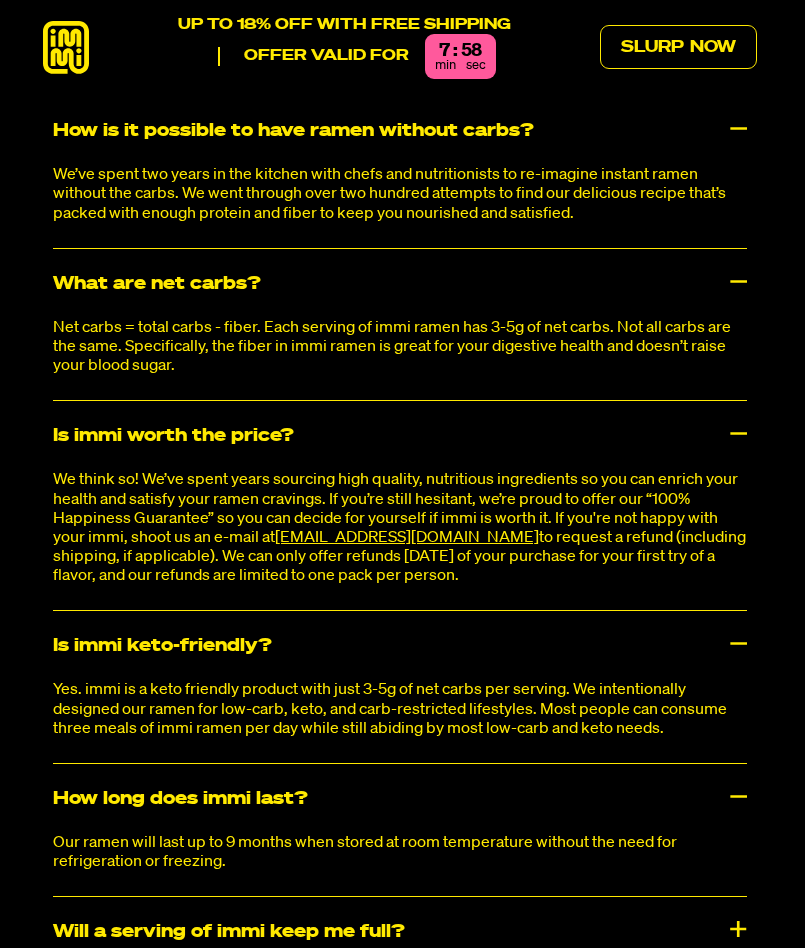 scroll, scrollTop: 8838, scrollLeft: 0, axis: vertical 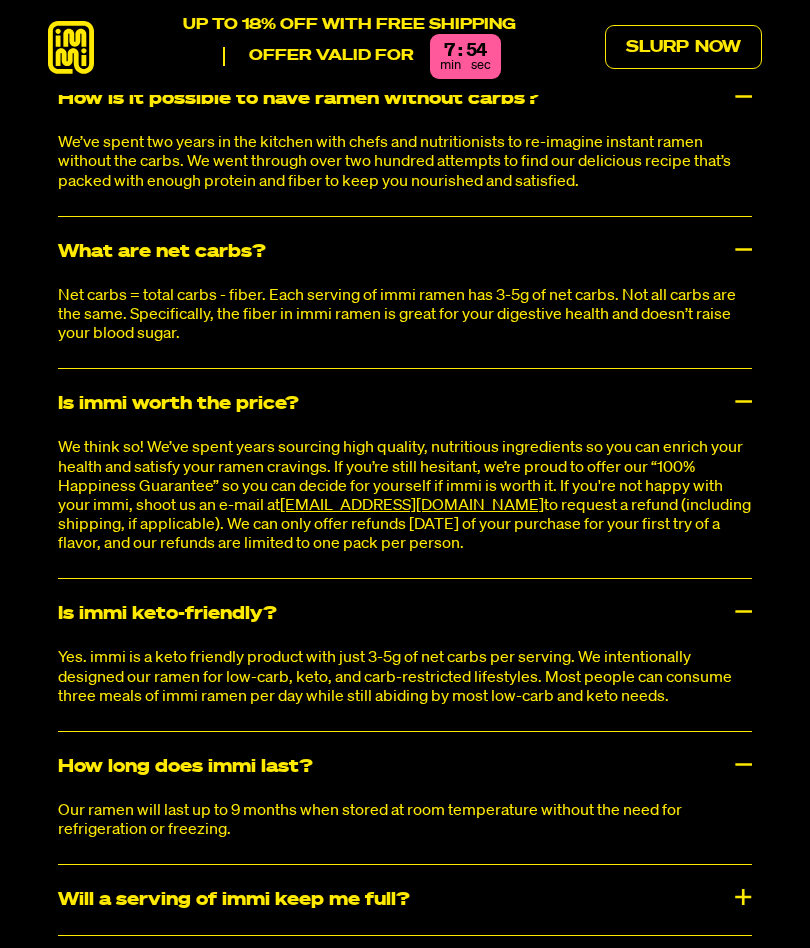 click on "Will a serving of immi keep me full?" at bounding box center (405, 900) 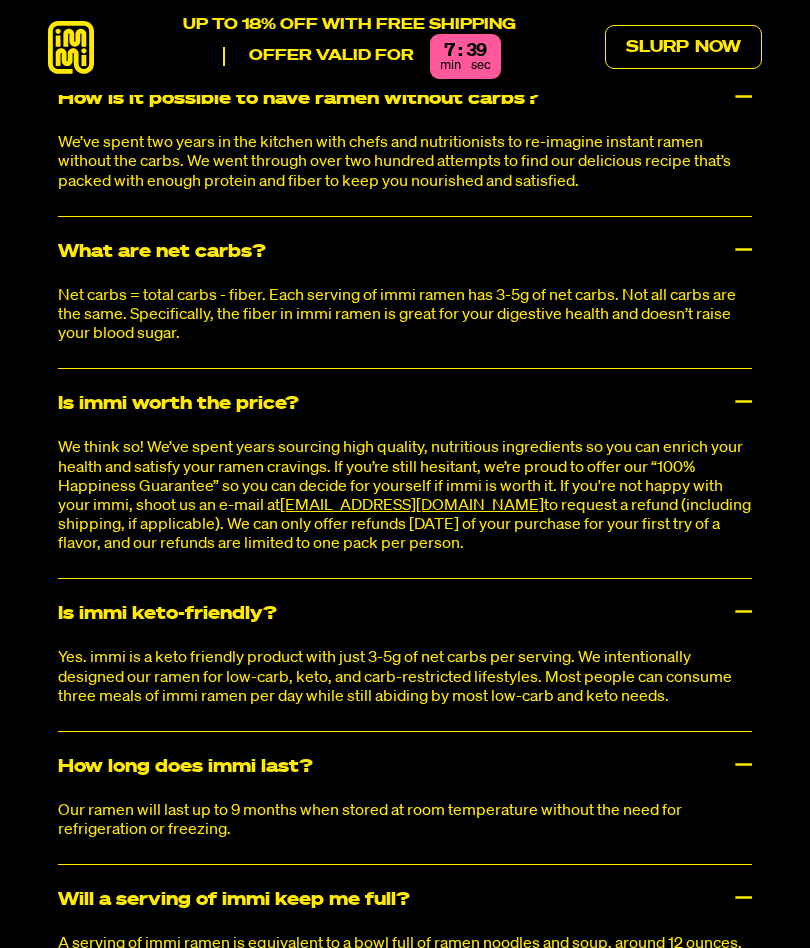 click on "Frequently Asked Questions
How is it possible to have ramen without carbs?
We’ve spent two years in the kitchen with chefs and nutritionists to re-imagine instant ramen without the carbs. We went through over two hundred attempts to find our delicious recipe that’s packed with enough protein and fiber to keep you nourished and satisfied.
What are net carbs?
Net carbs = total carbs - fiber. Each serving of immi ramen has 3-5g of net carbs. Not all carbs are the same. Specifically, the fiber in immi ramen is great for your digestive health and doesn’t raise your blood sugar.
Is immi worth the price?
fam@immieats.com
Is immi keto-friendly?" at bounding box center (405, 740) 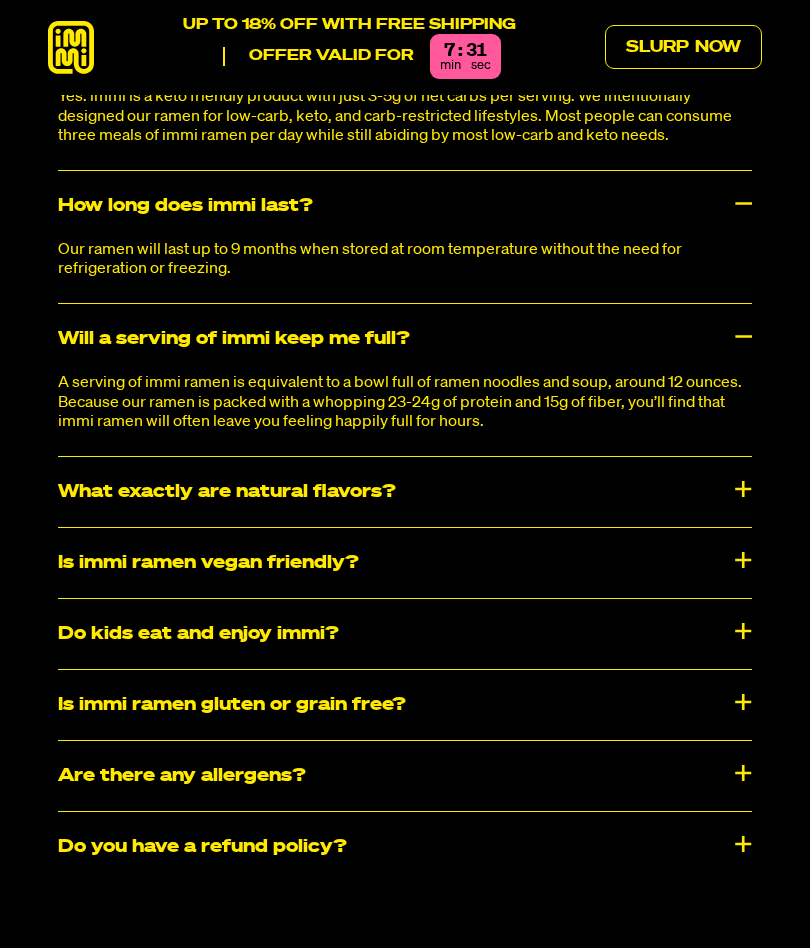 scroll, scrollTop: 9400, scrollLeft: 0, axis: vertical 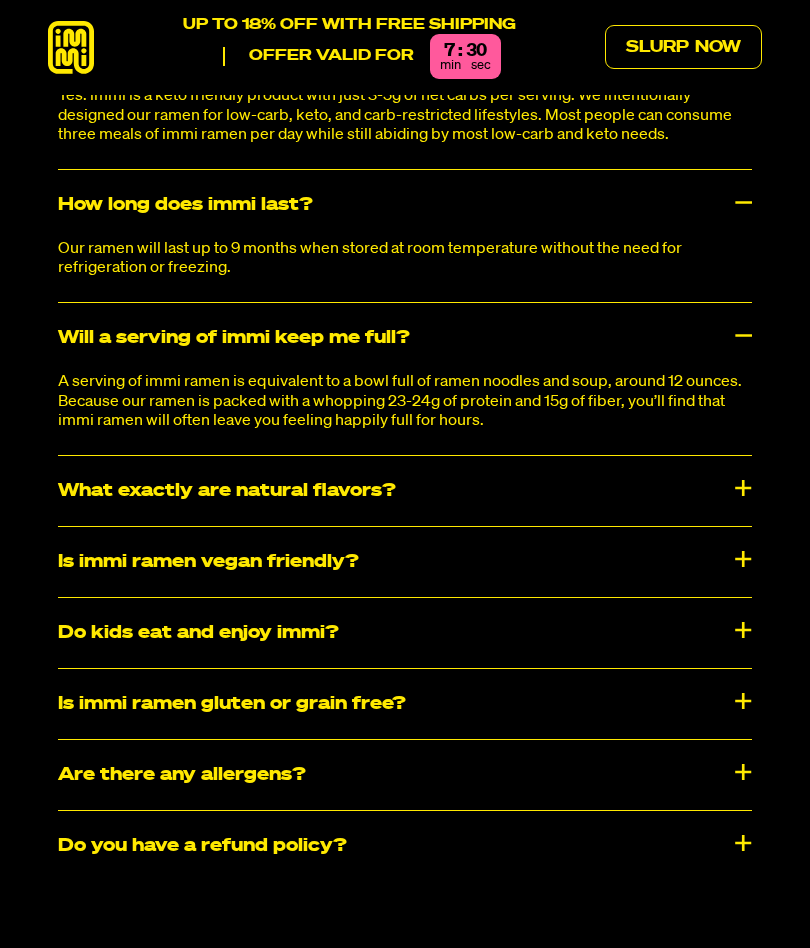 click on "What exactly are natural flavors?" at bounding box center (405, 491) 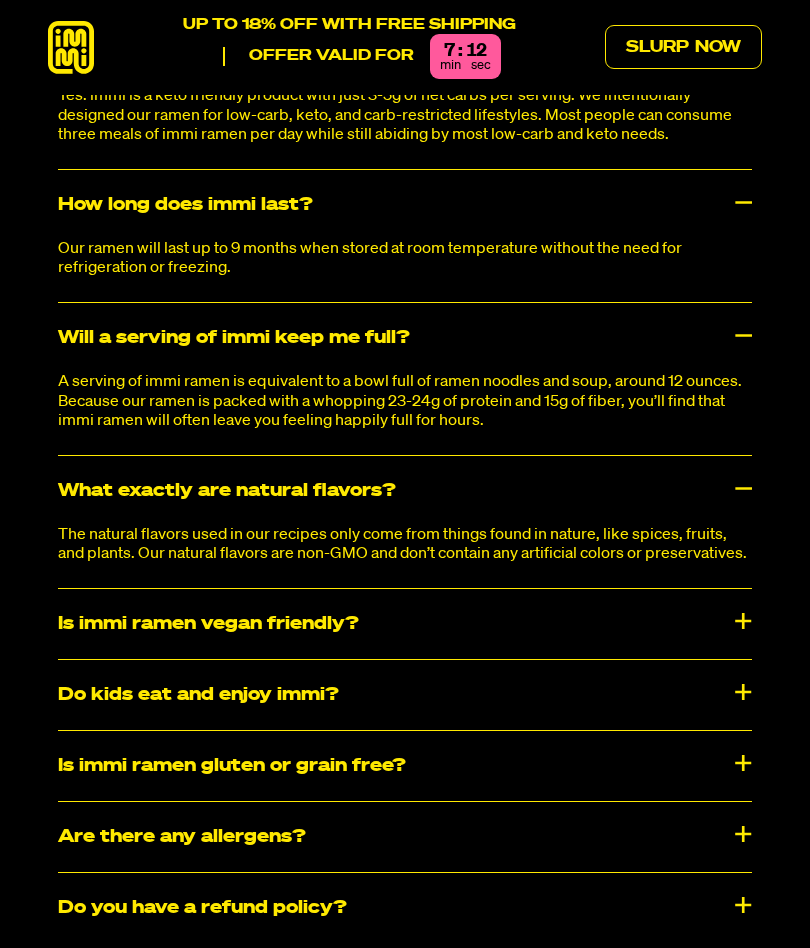 click on "Is immi ramen vegan friendly?" at bounding box center (405, 624) 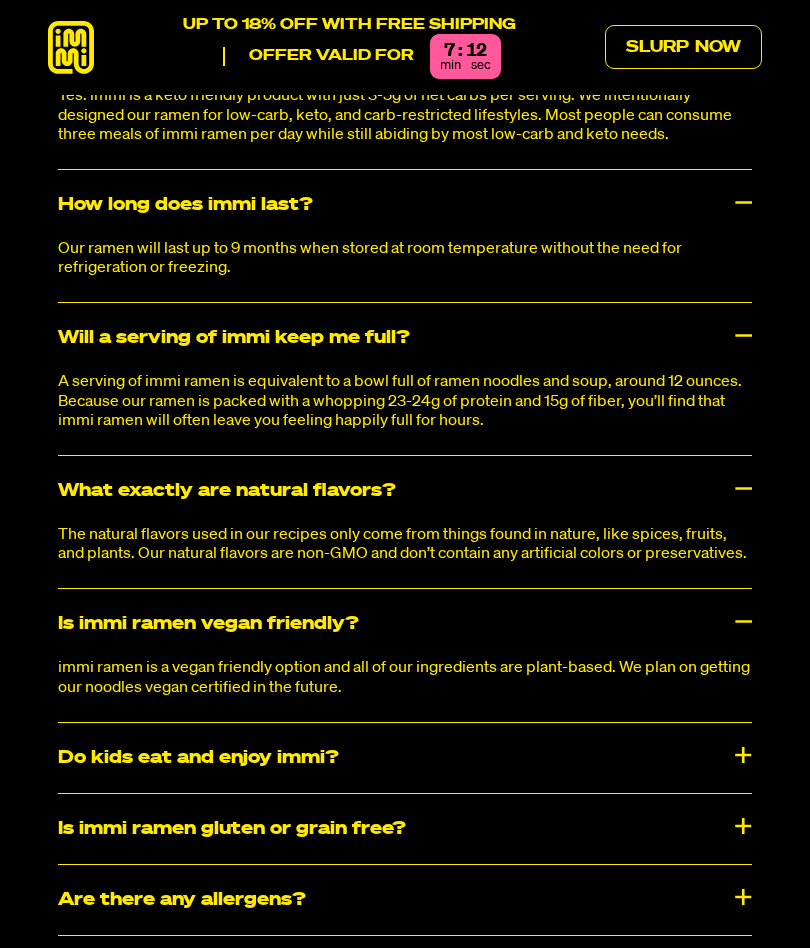 click on "Is immi ramen vegan friendly?" at bounding box center [405, 624] 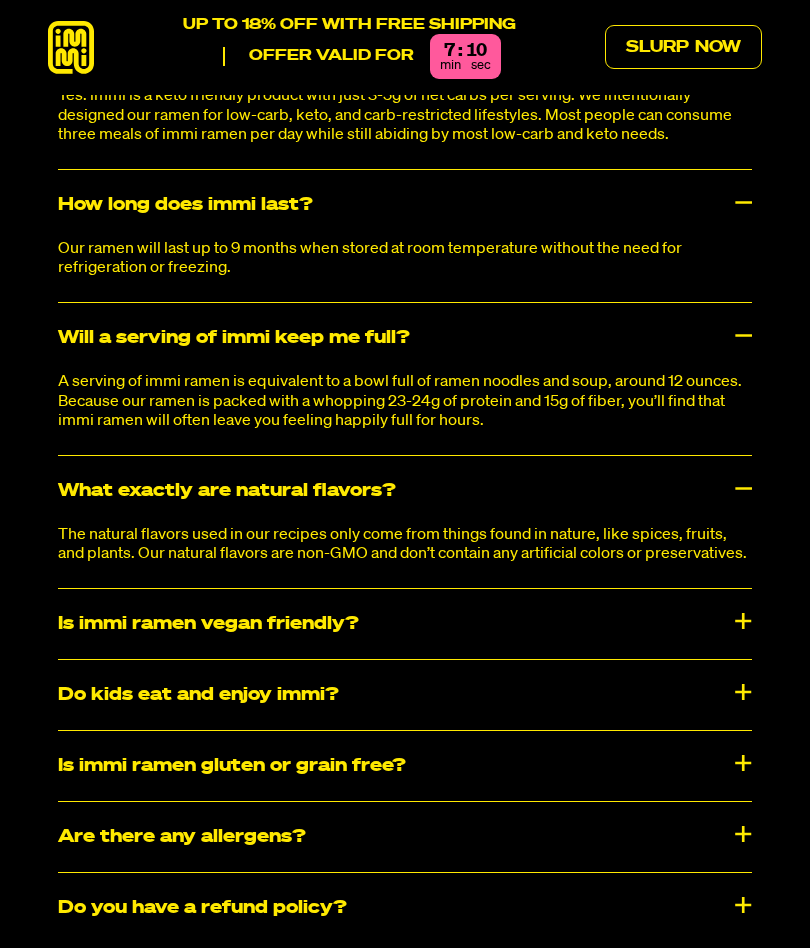 click on "Is immi ramen vegan friendly?" at bounding box center (405, 624) 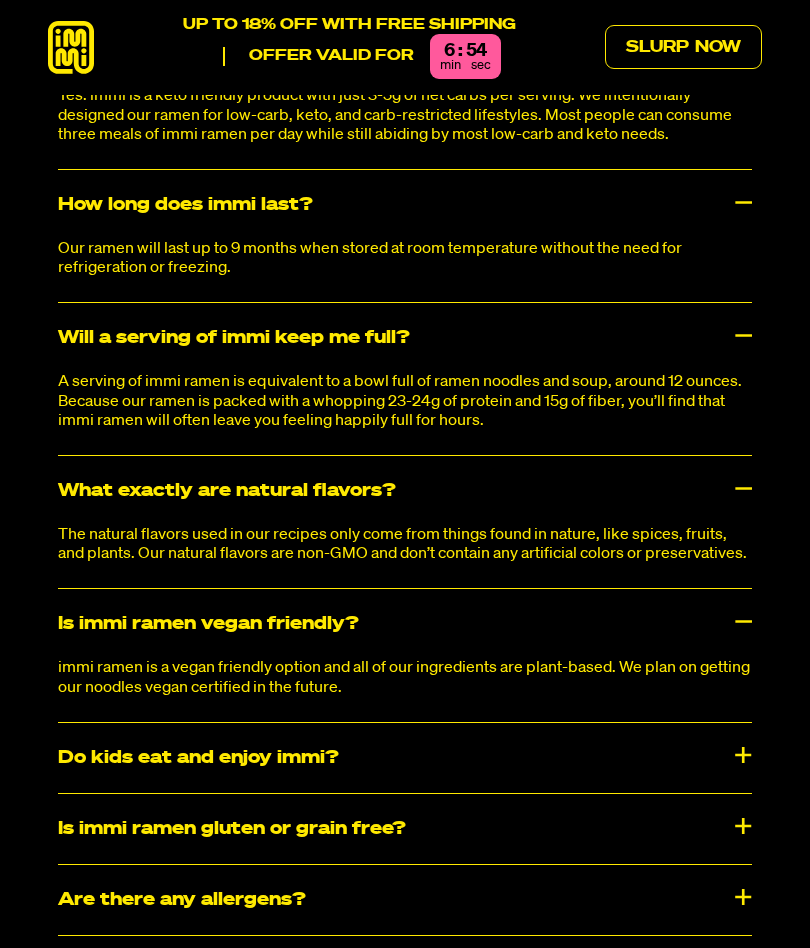 click on "Do kids eat and enjoy immi?" at bounding box center (405, 758) 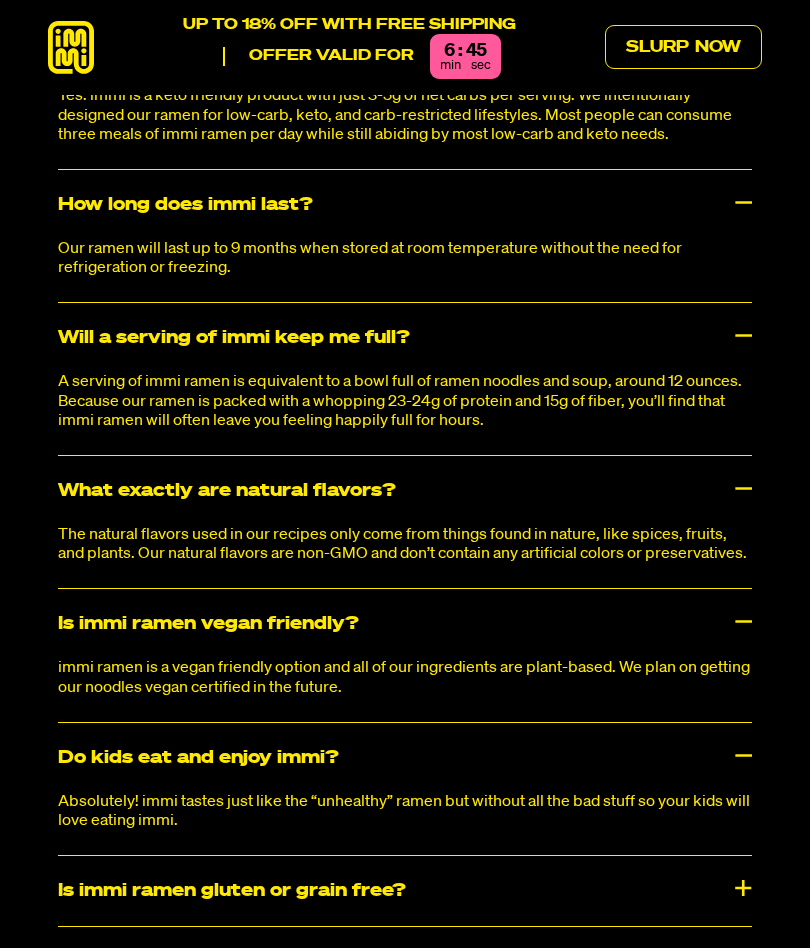 scroll, scrollTop: 9403, scrollLeft: 0, axis: vertical 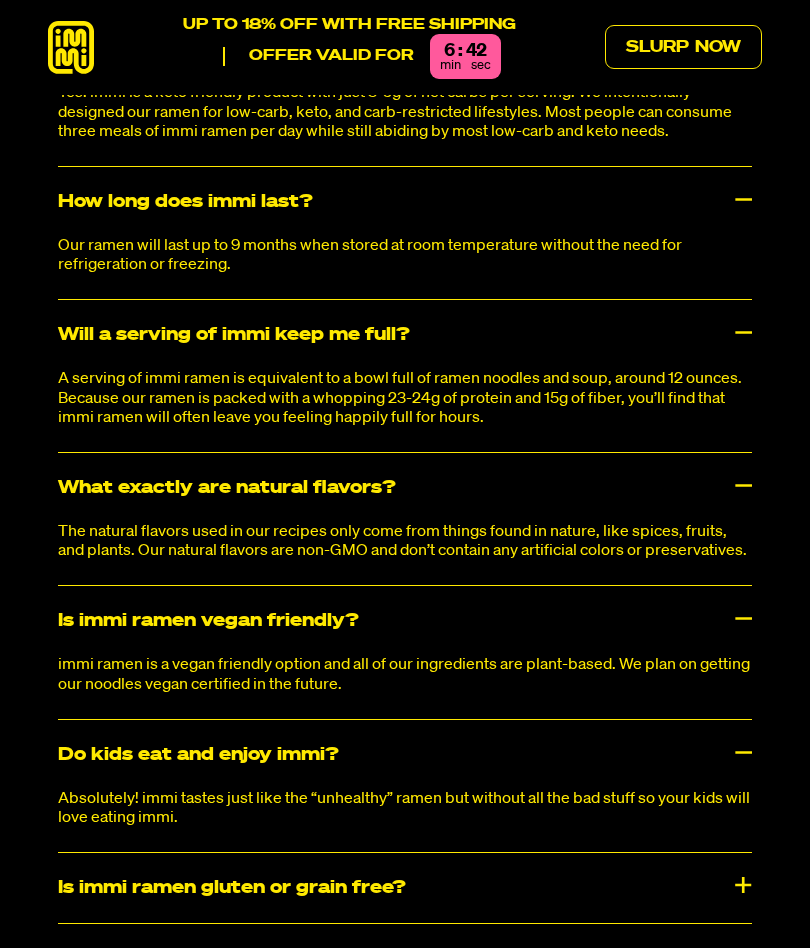 click on "Is immi ramen gluten or grain free?" at bounding box center (405, 888) 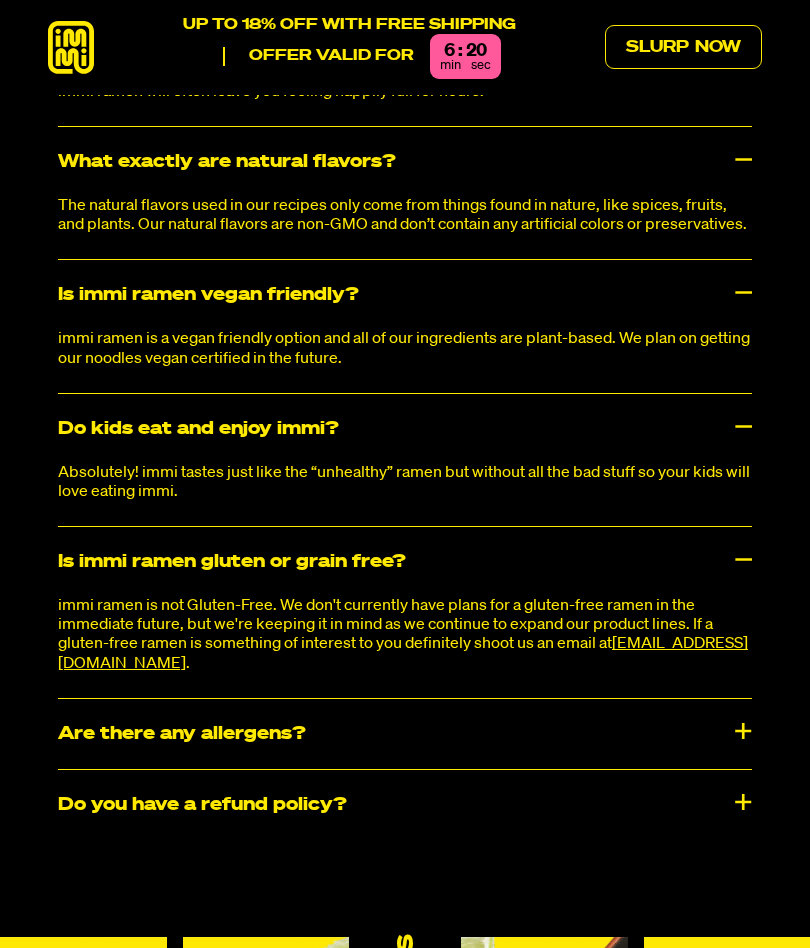 scroll, scrollTop: 9729, scrollLeft: 0, axis: vertical 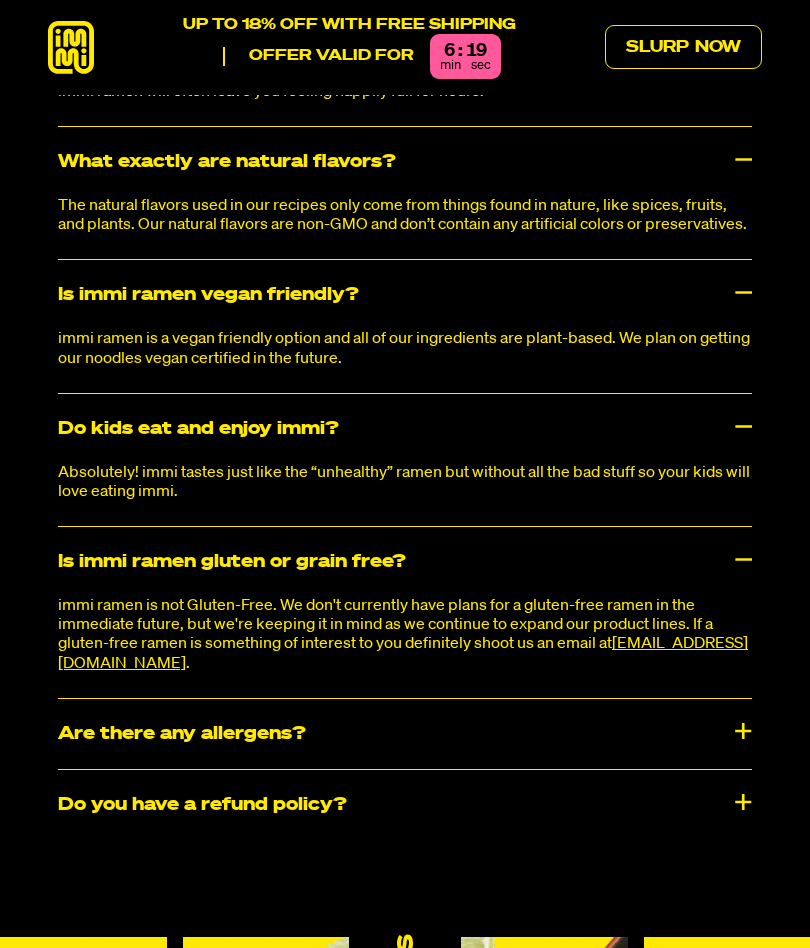 click on "​​Are there any allergens?" at bounding box center [405, 734] 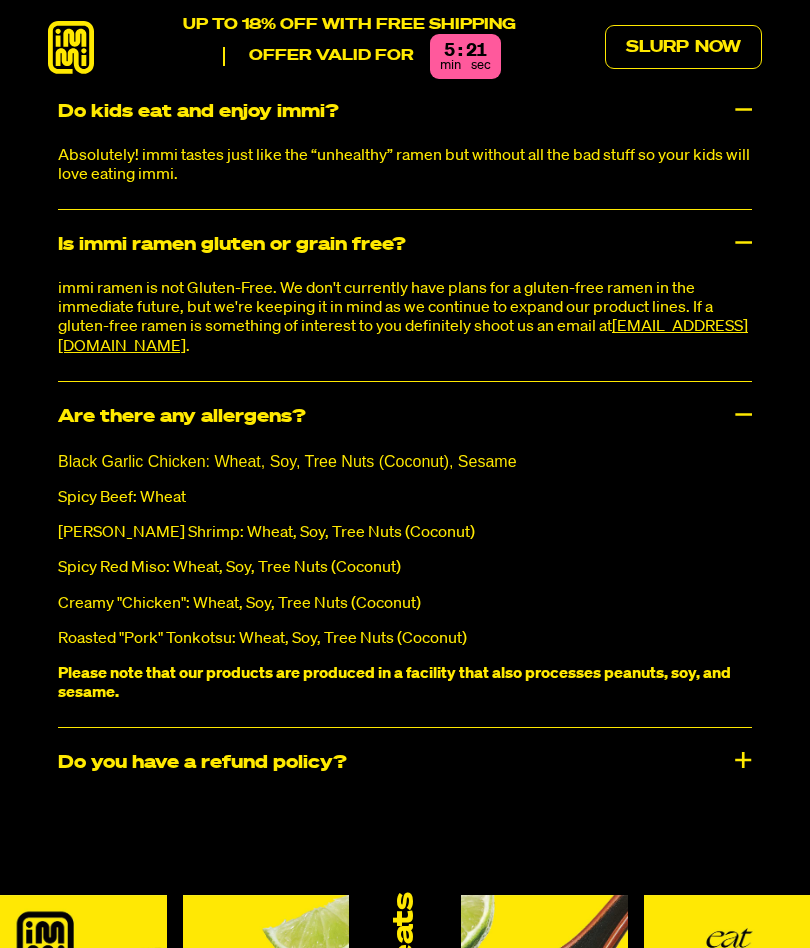 scroll, scrollTop: 10050, scrollLeft: 0, axis: vertical 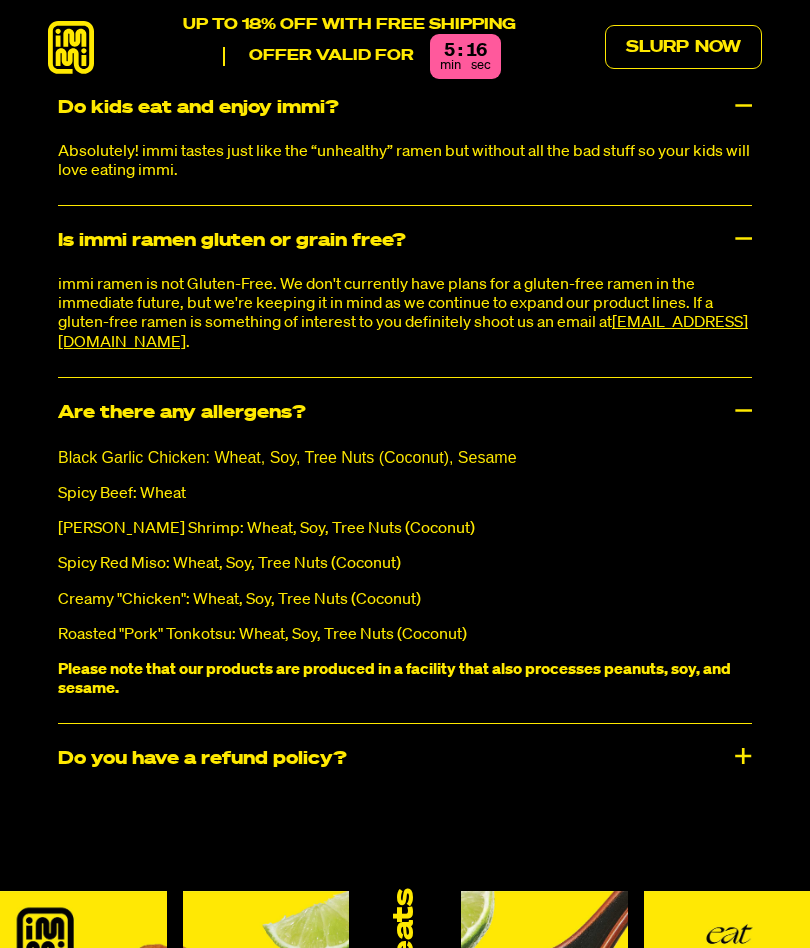 click on "Do you have a refund policy?" at bounding box center (405, 759) 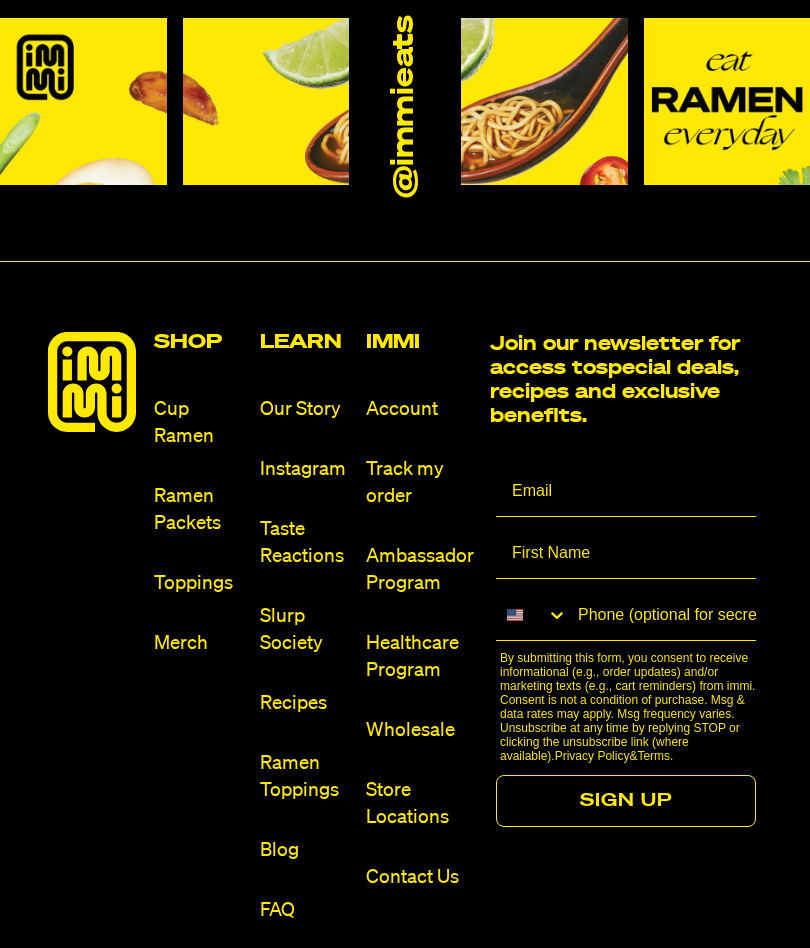 scroll, scrollTop: 11050, scrollLeft: 0, axis: vertical 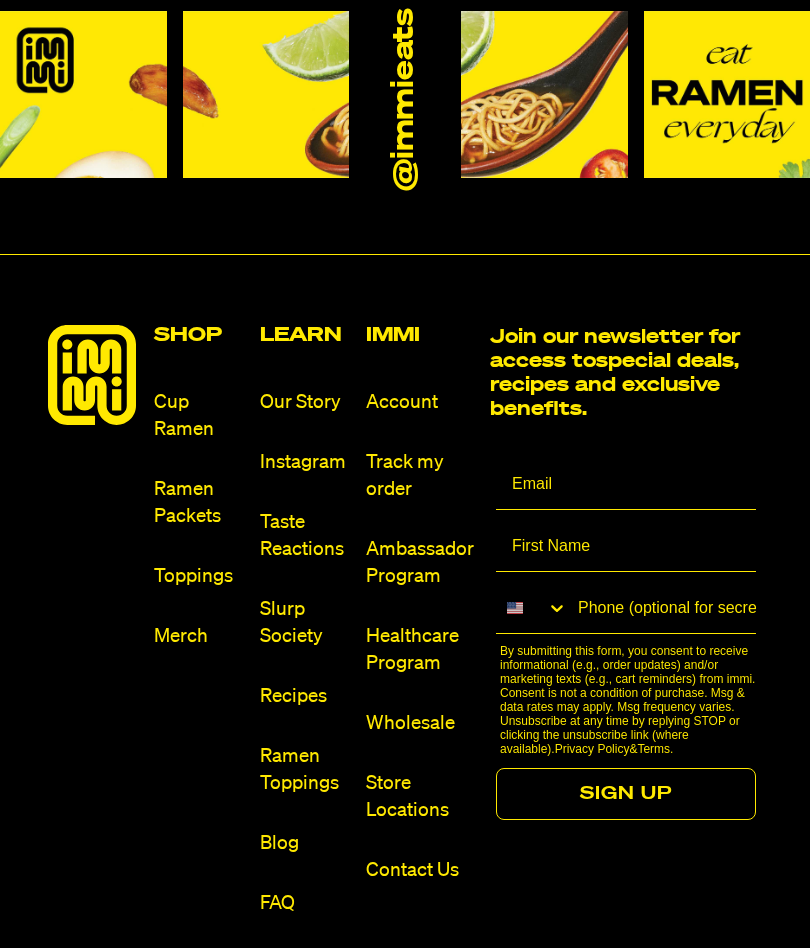click on "Store Locations" at bounding box center [420, 797] 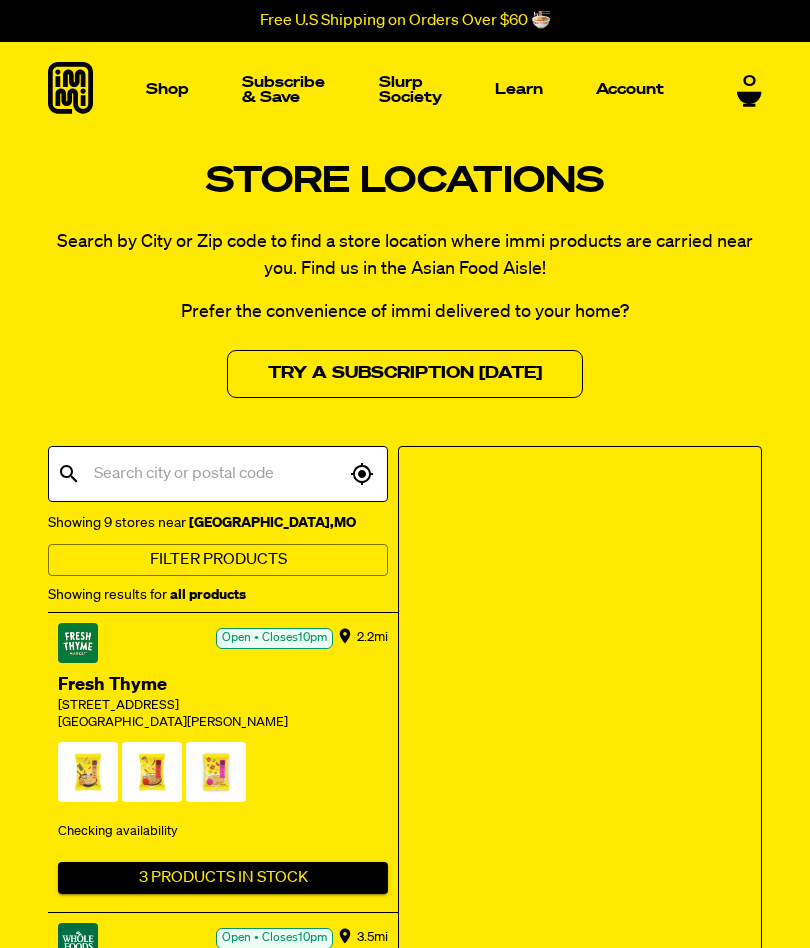 scroll, scrollTop: 5, scrollLeft: 0, axis: vertical 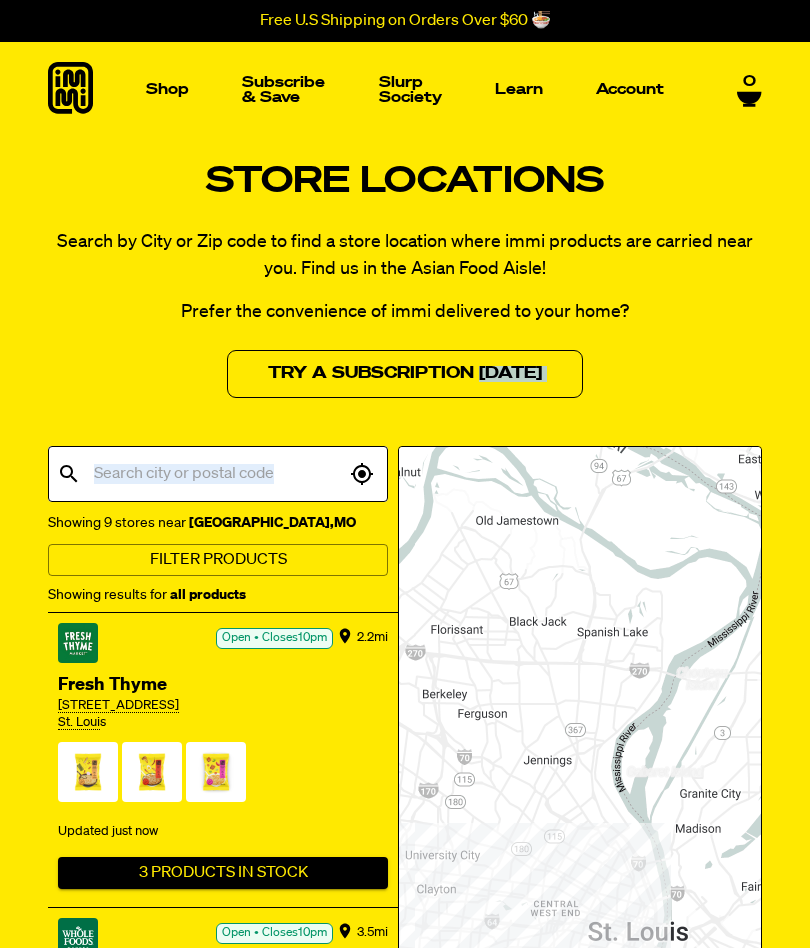 click at bounding box center (88, 776) 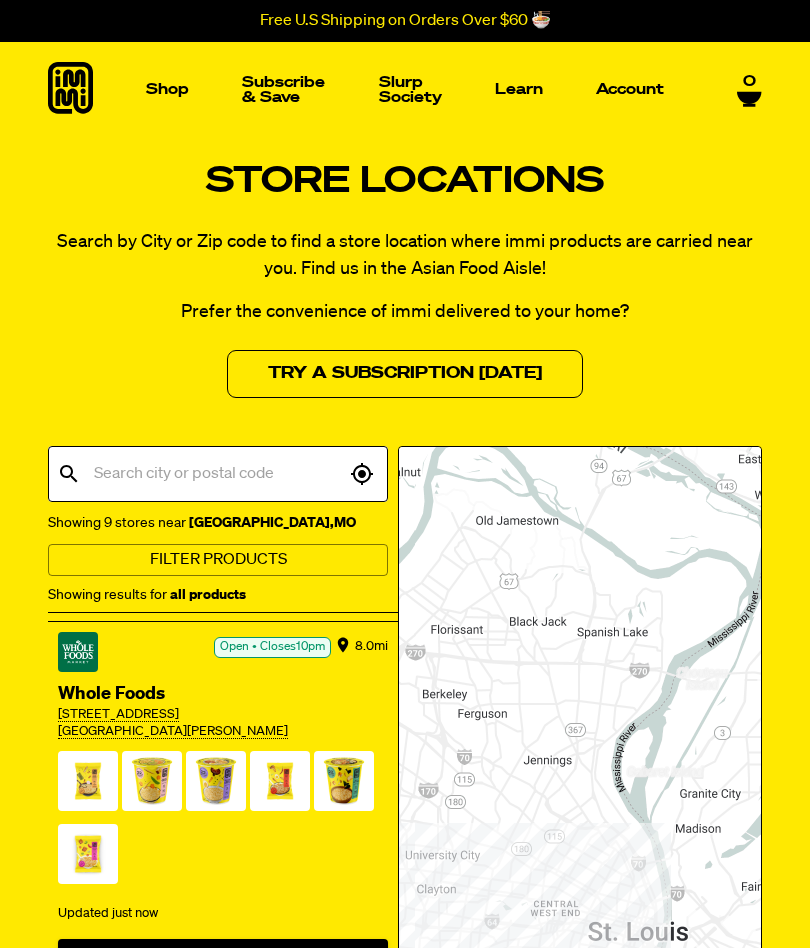 scroll, scrollTop: 582, scrollLeft: 0, axis: vertical 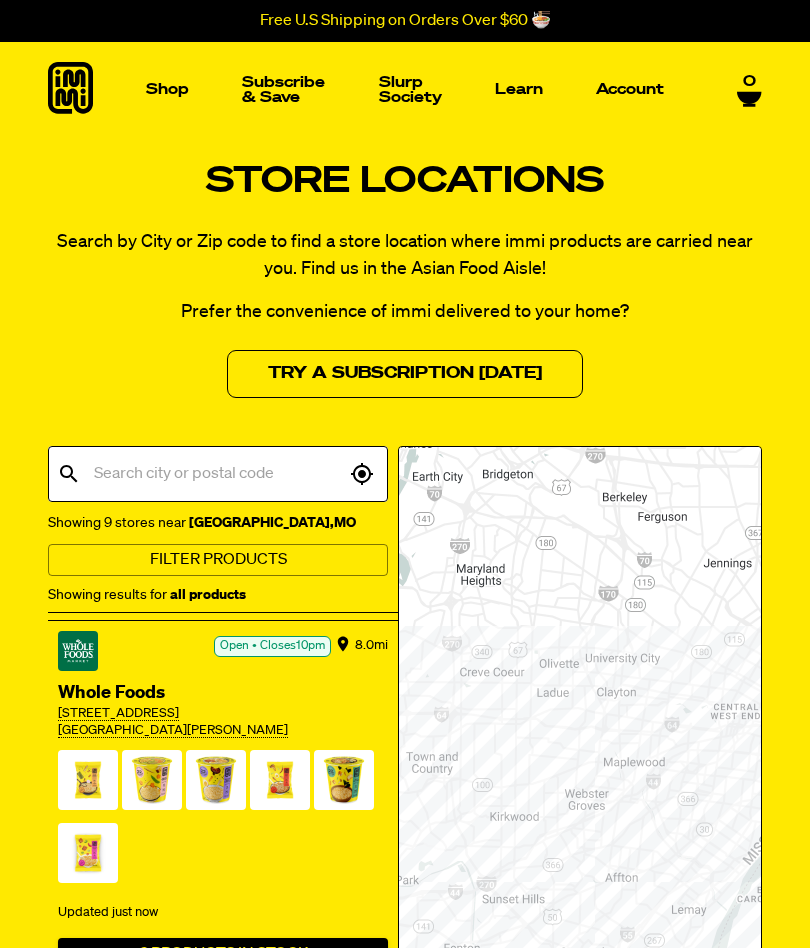 click at bounding box center [88, 784] 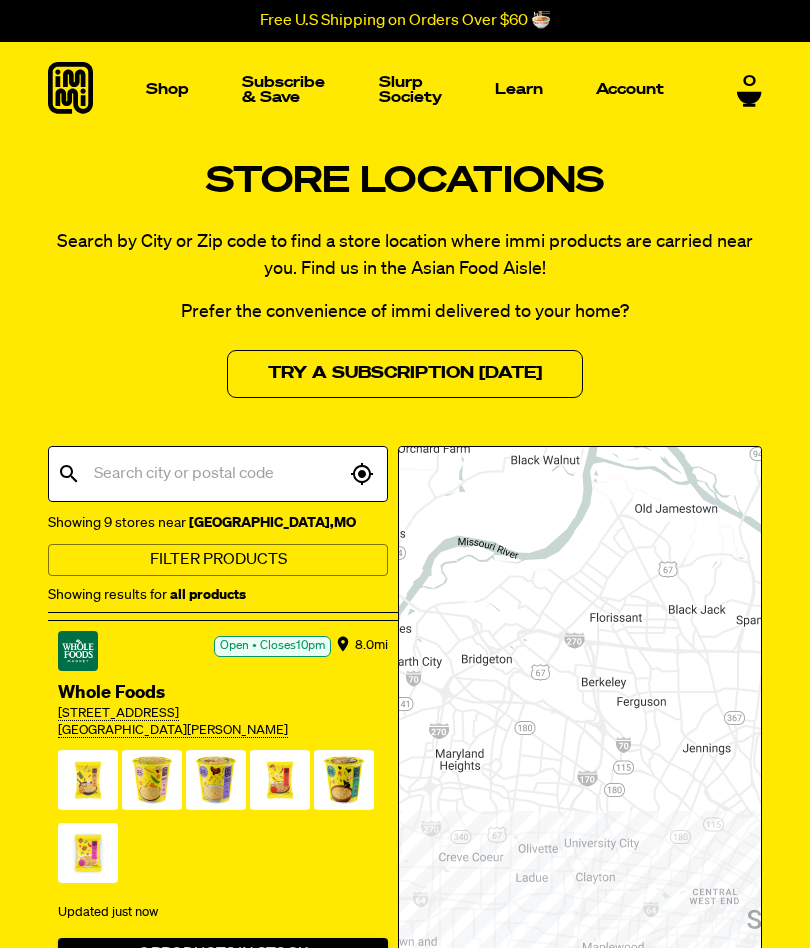 click at bounding box center [88, 784] 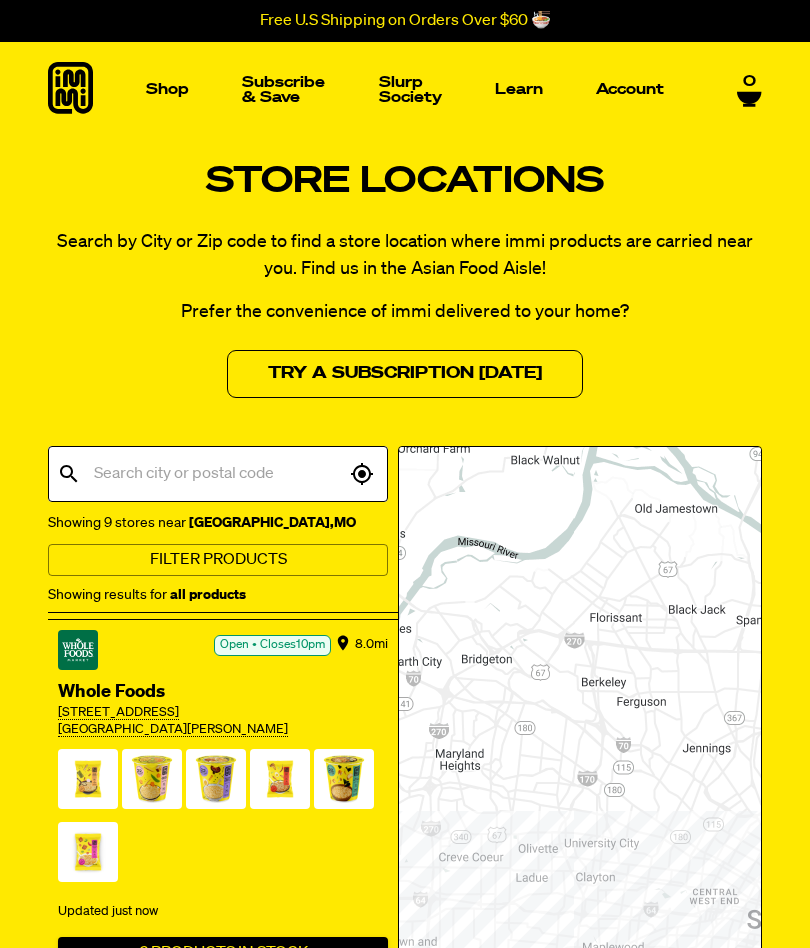 scroll, scrollTop: 582, scrollLeft: 0, axis: vertical 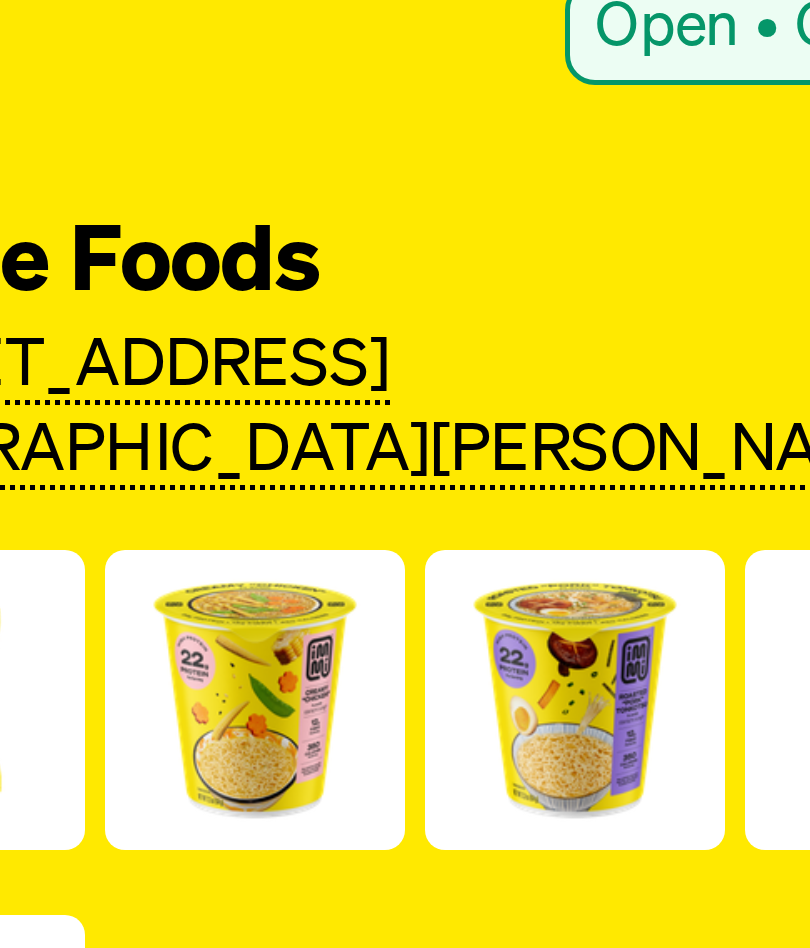 click at bounding box center (152, 784) 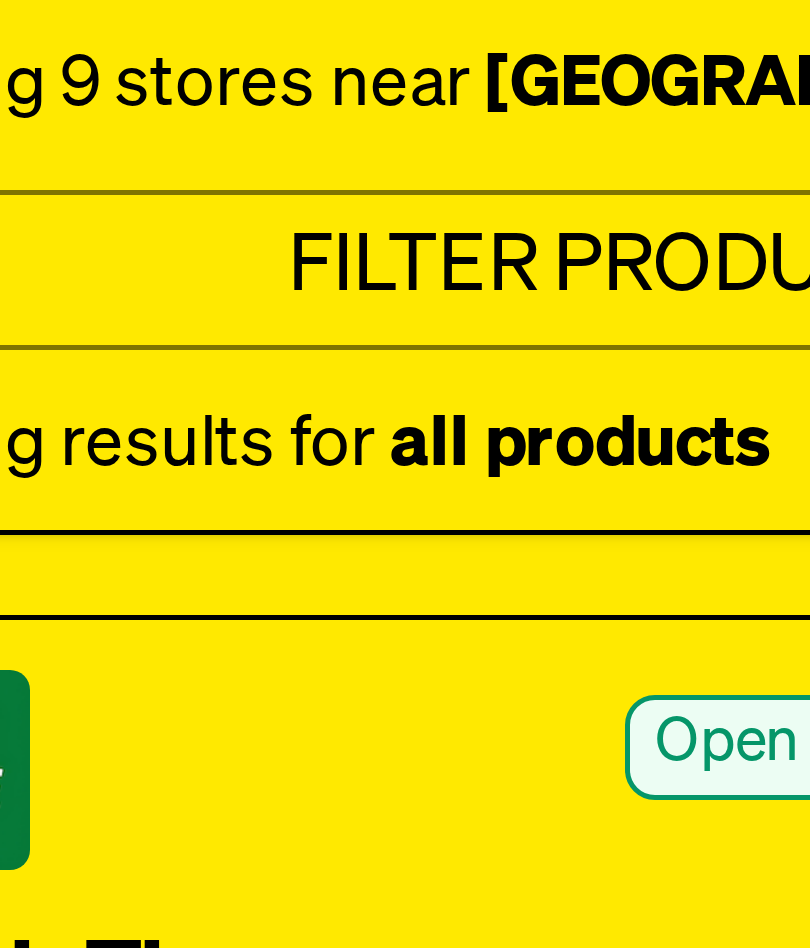 scroll, scrollTop: 944, scrollLeft: 0, axis: vertical 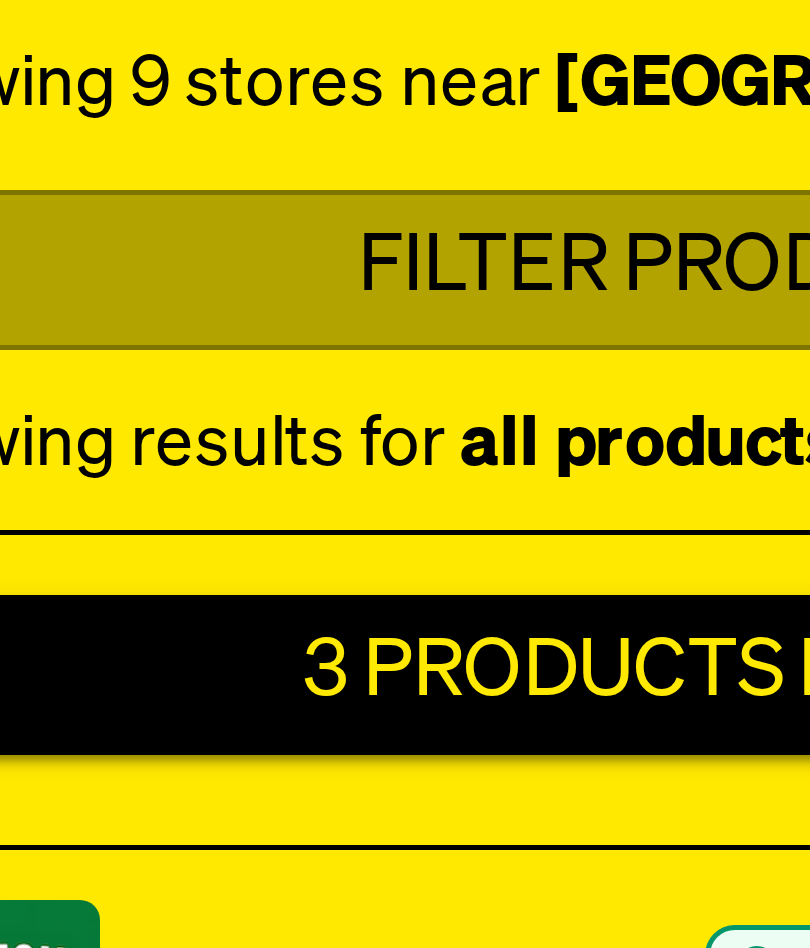 click on "Filter Products" at bounding box center [218, 560] 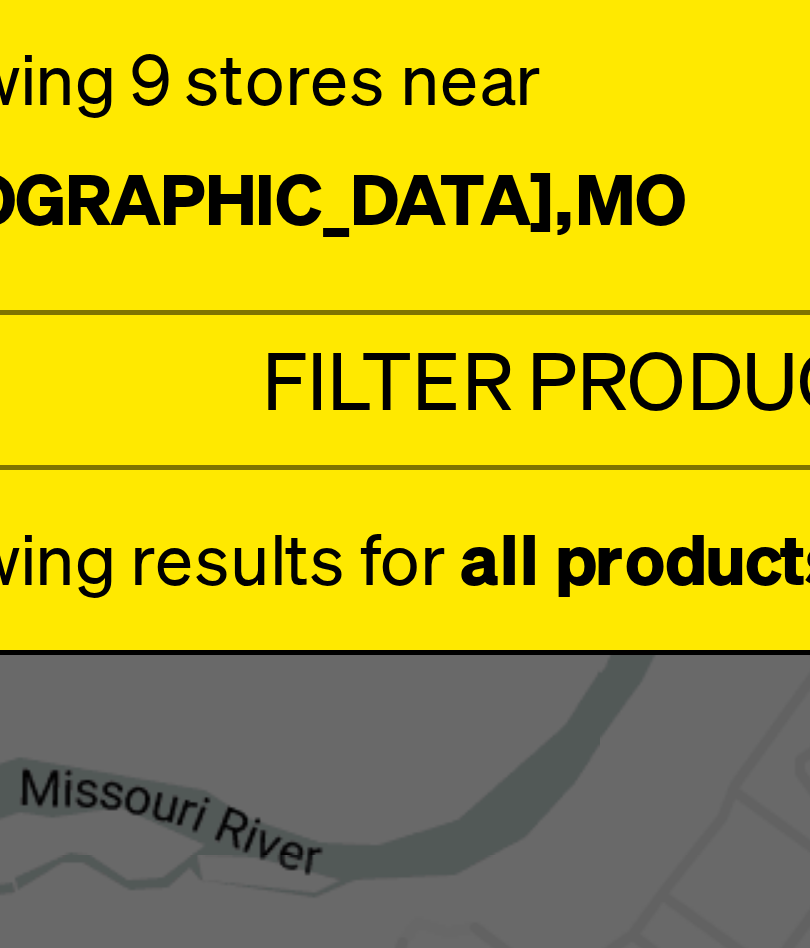 scroll, scrollTop: 1597, scrollLeft: 0, axis: vertical 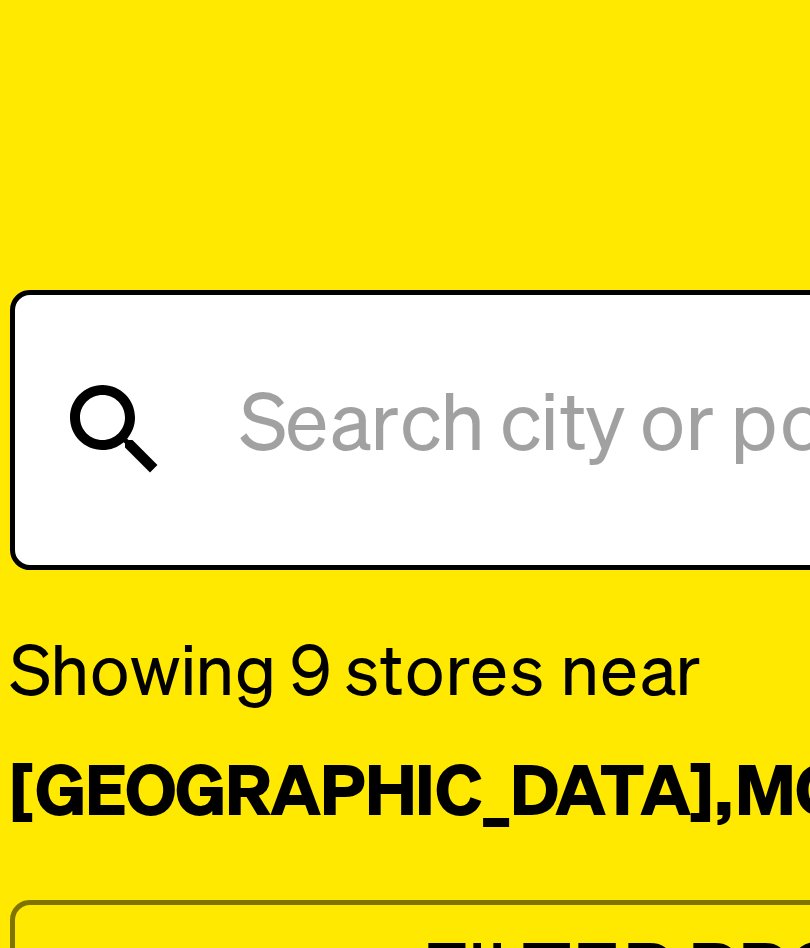 click 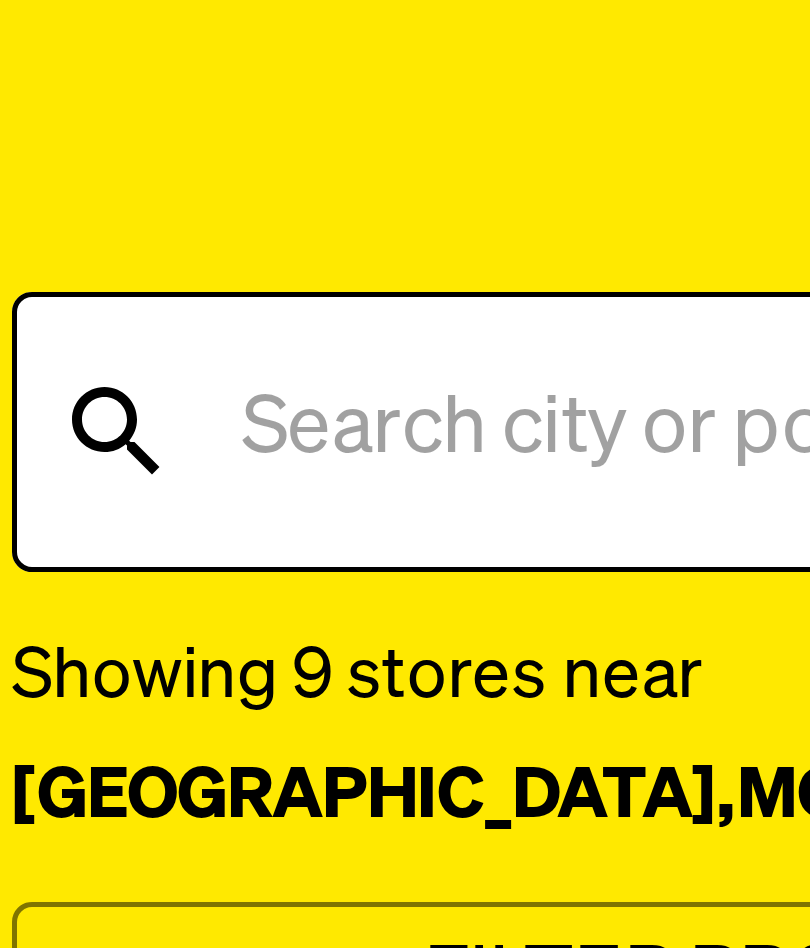 click at bounding box center (198, 474) 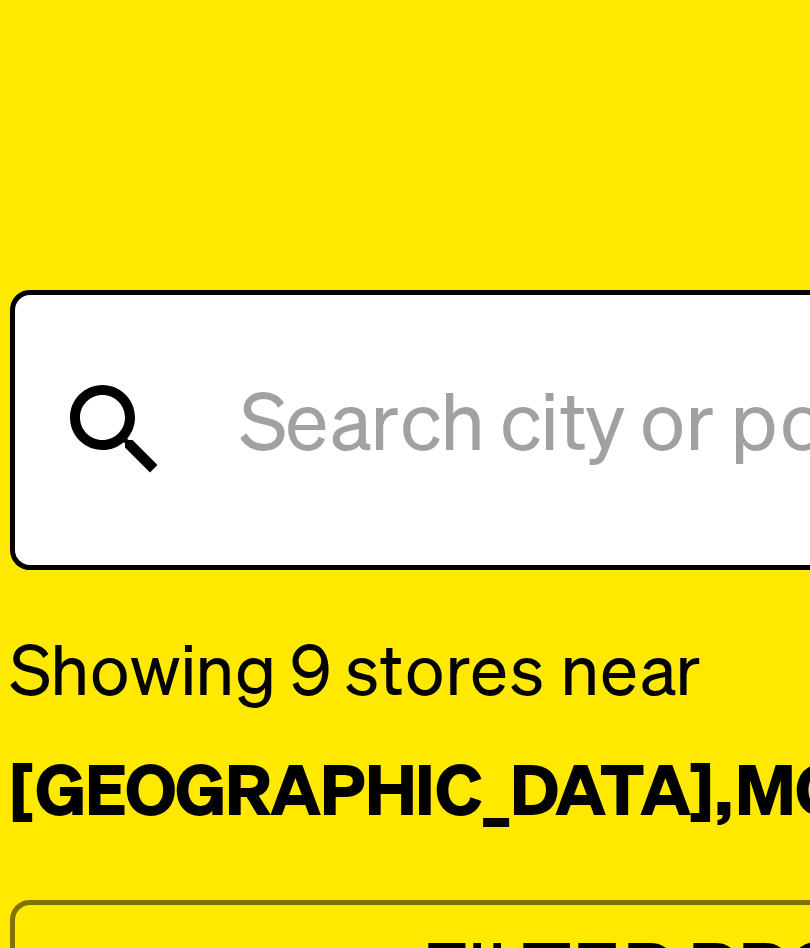 click on "​ ​" at bounding box center [199, 474] 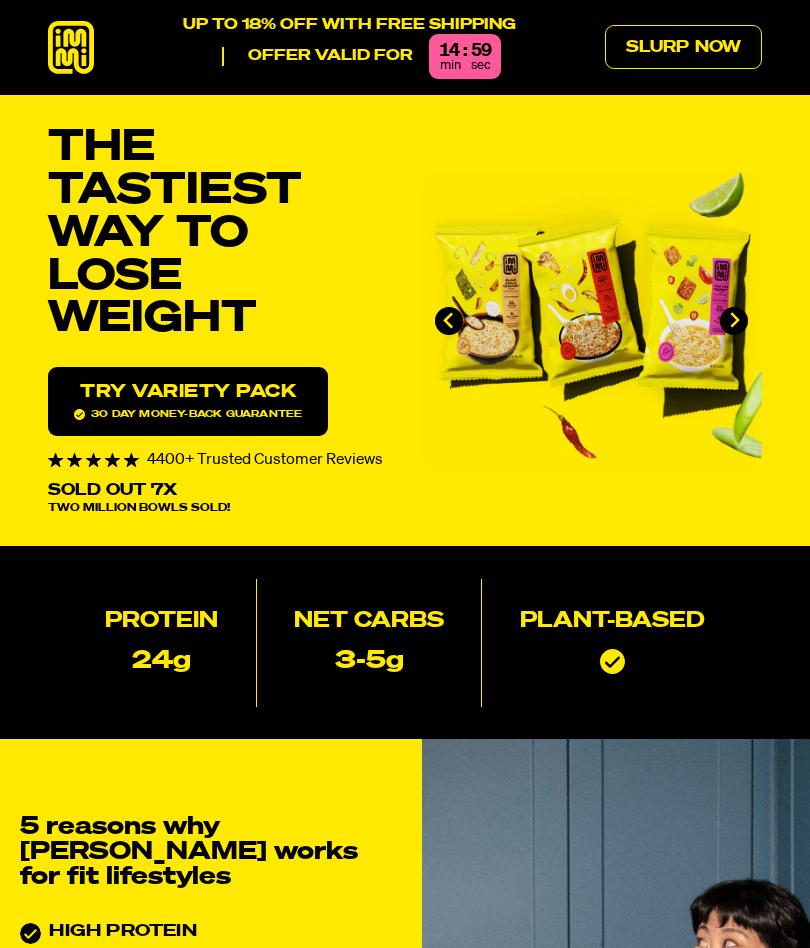 scroll, scrollTop: 0, scrollLeft: 0, axis: both 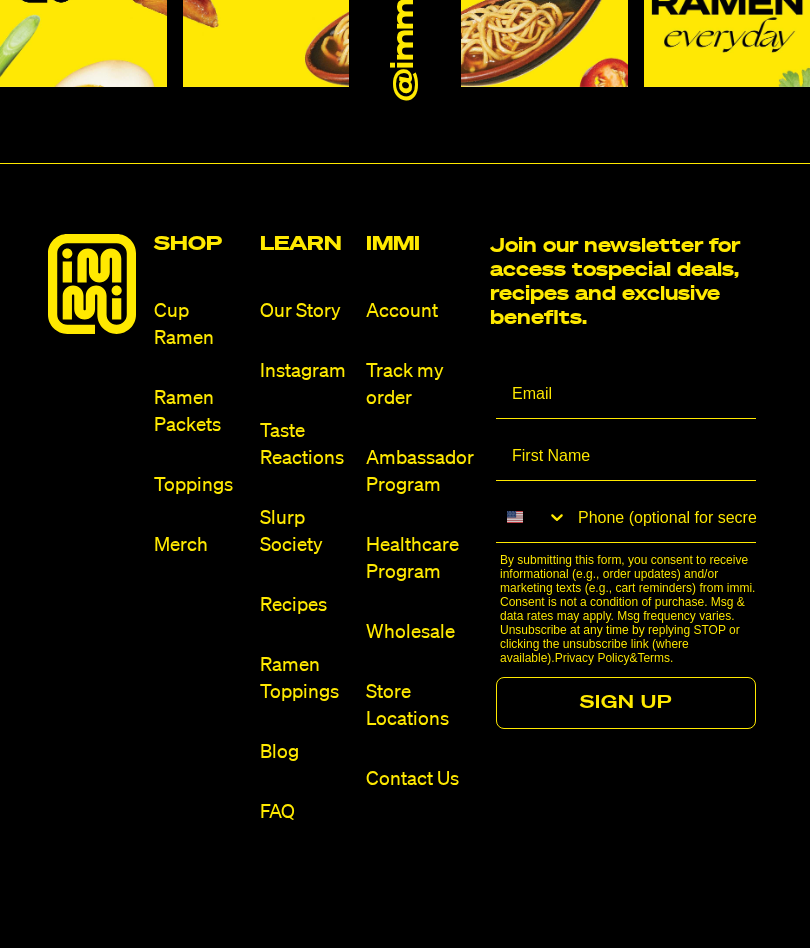 click on "Store Locations" at bounding box center (420, 706) 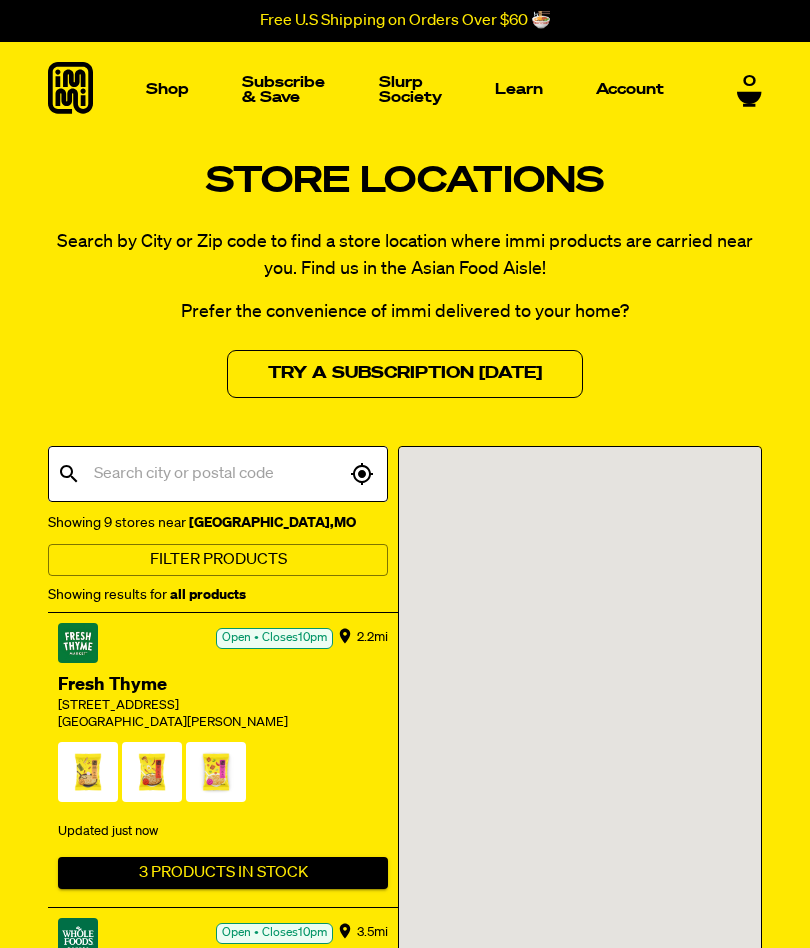 scroll, scrollTop: 0, scrollLeft: 0, axis: both 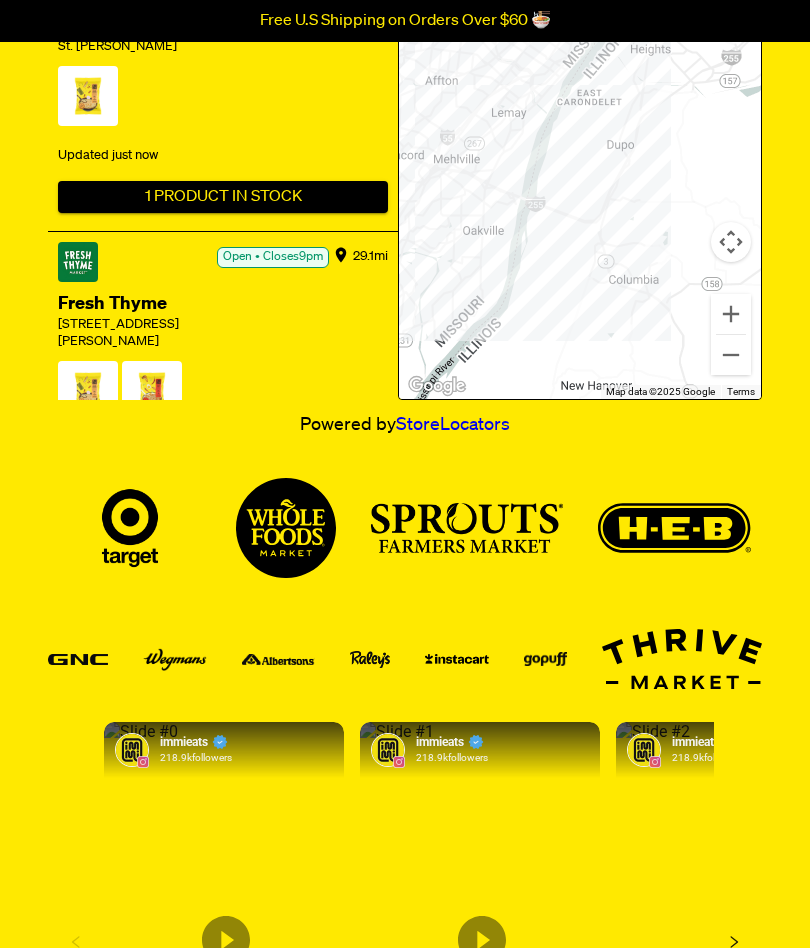 click at bounding box center (130, 528) 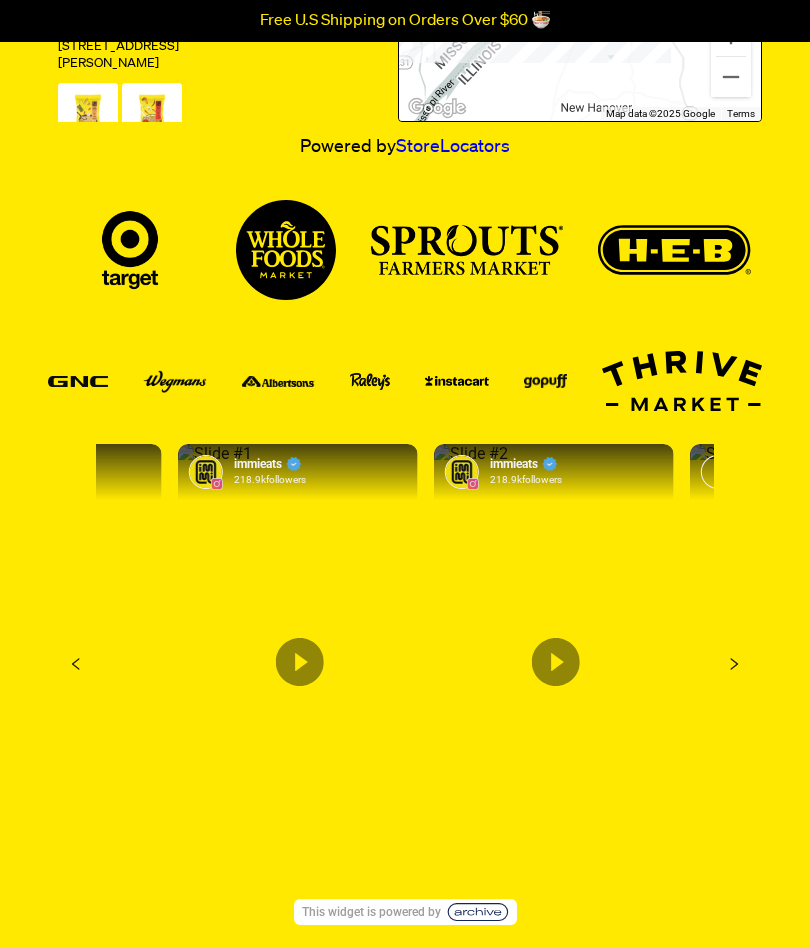 scroll, scrollTop: 1272, scrollLeft: 0, axis: vertical 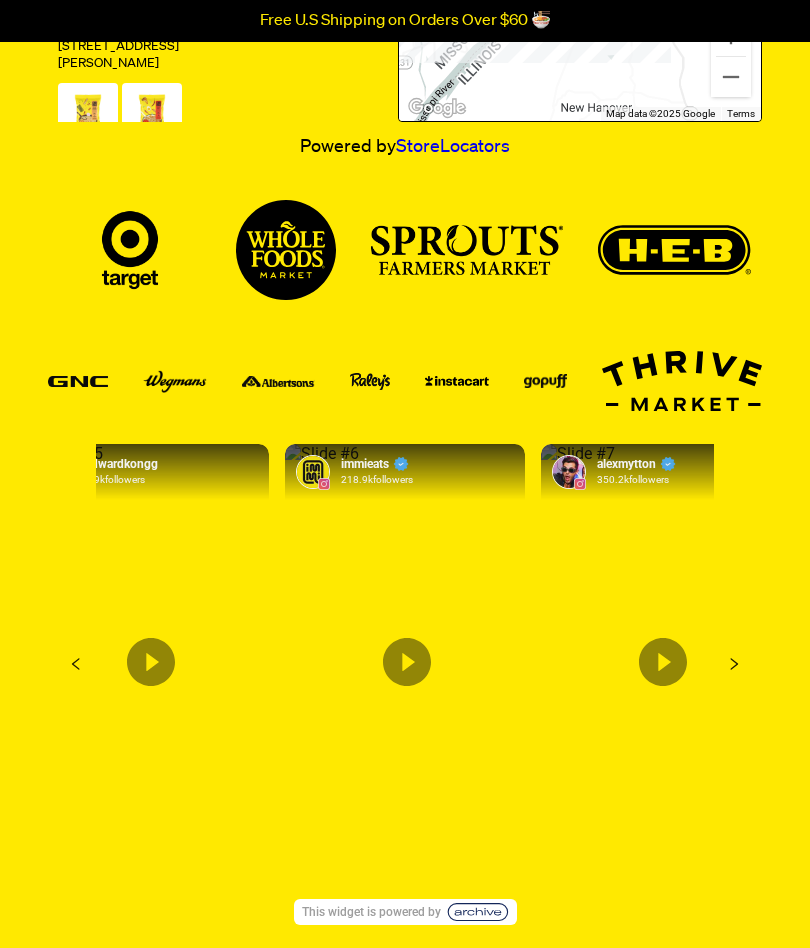 click at bounding box center [130, 250] 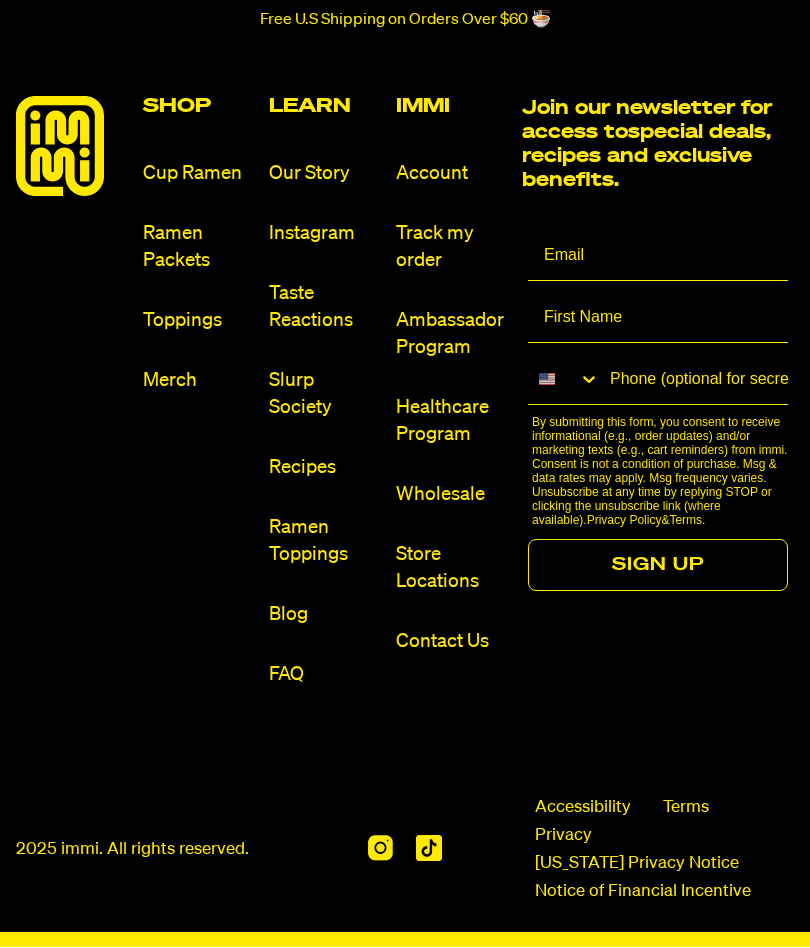 scroll, scrollTop: 3623, scrollLeft: 0, axis: vertical 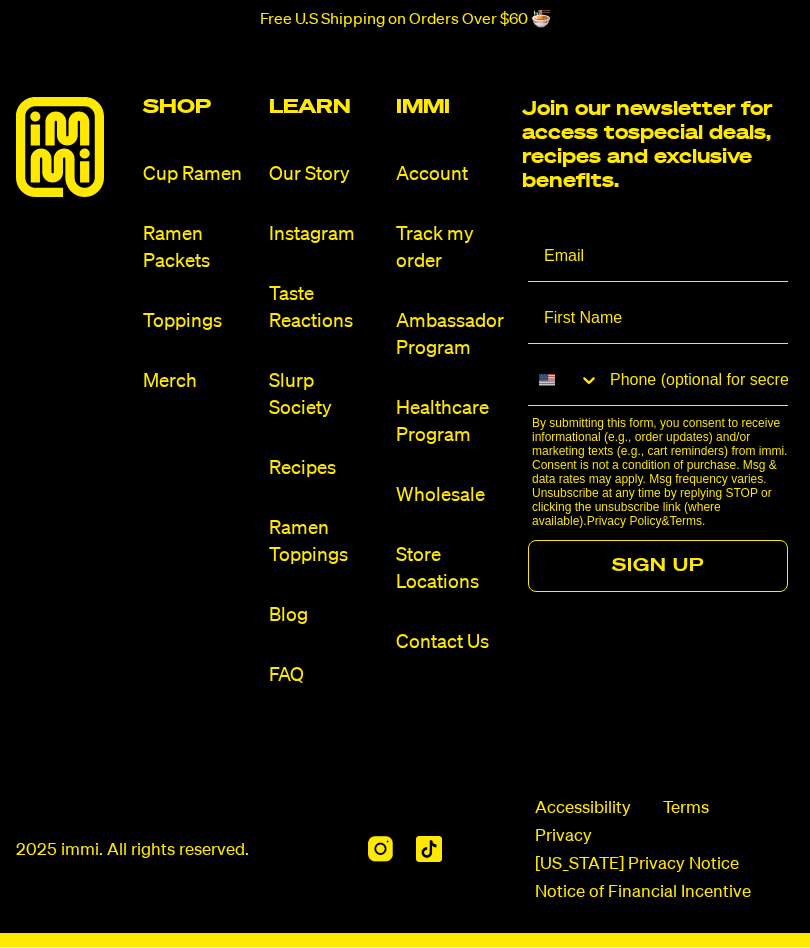 click on "Store Locations" at bounding box center [451, 570] 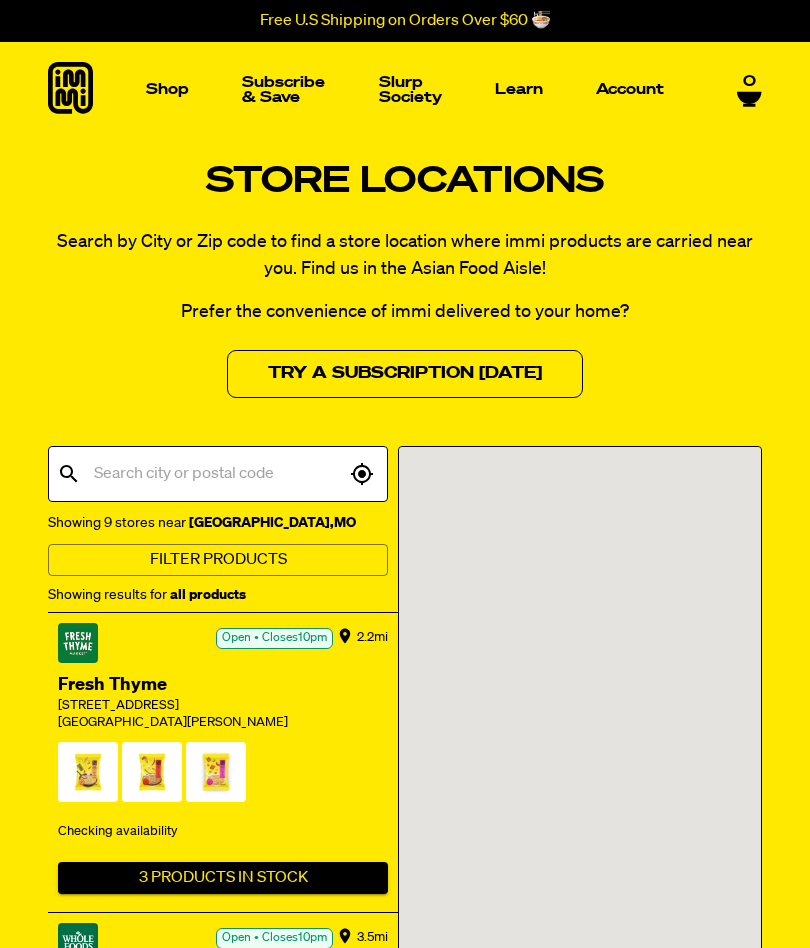scroll, scrollTop: 0, scrollLeft: 0, axis: both 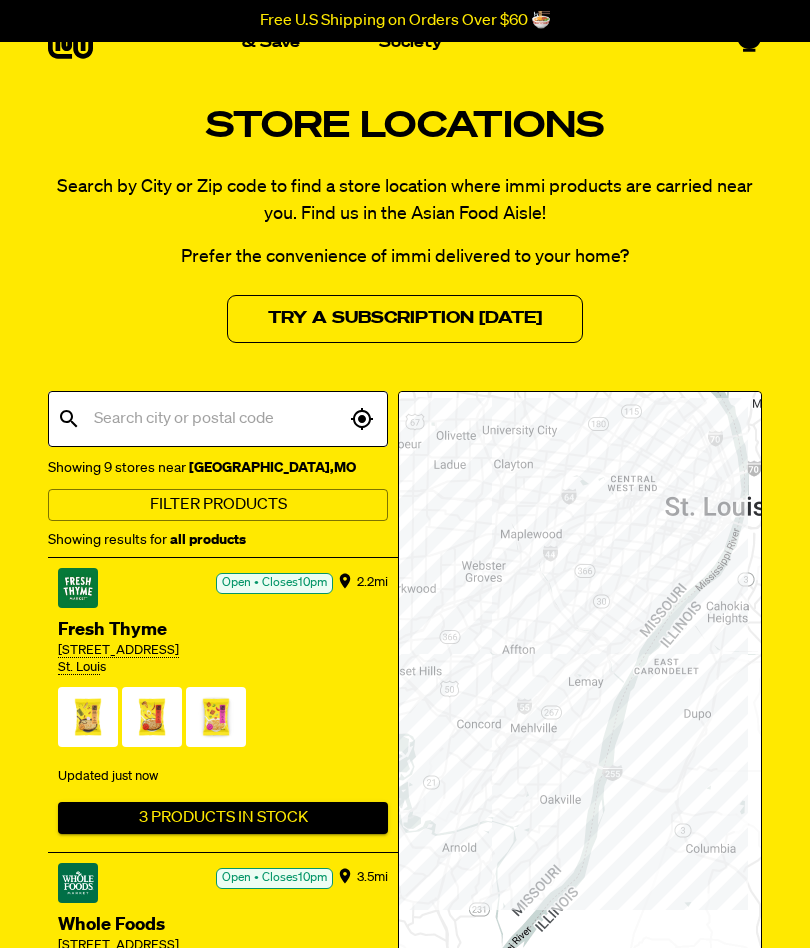 click on "Store Locations
Search by City or Zip code to find a store location where immi products are carried near you. Find us in the Asian Food Aisle!
Prefer the convenience of immi delivered to your home?
Try a Subscription Today" at bounding box center (405, 224) 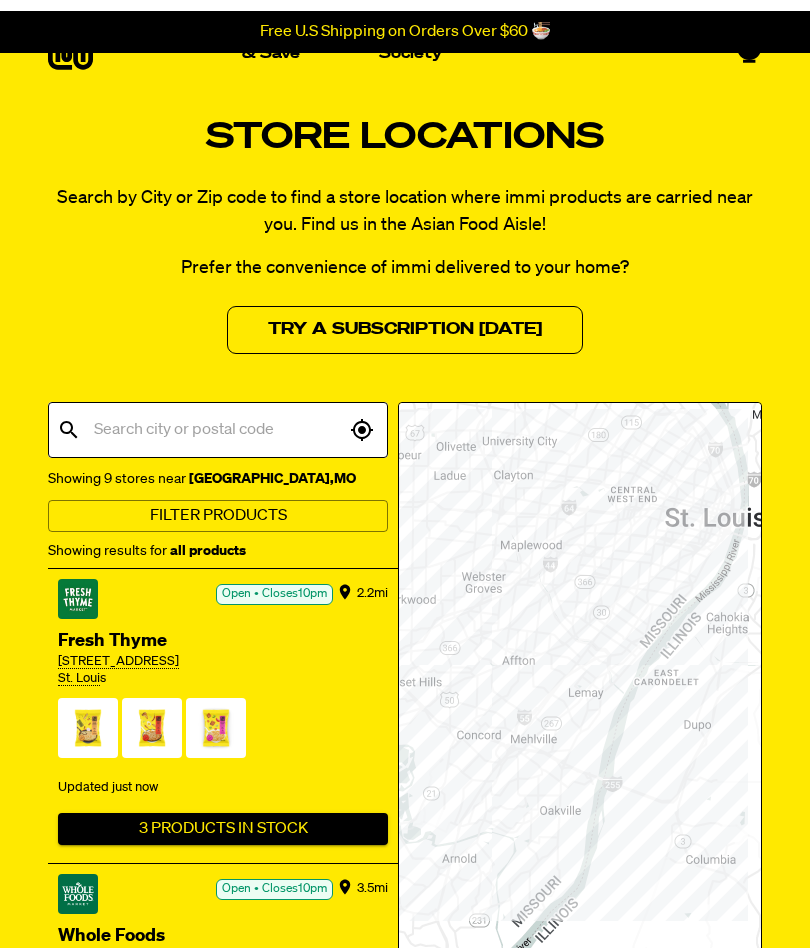 click at bounding box center [580, 865] 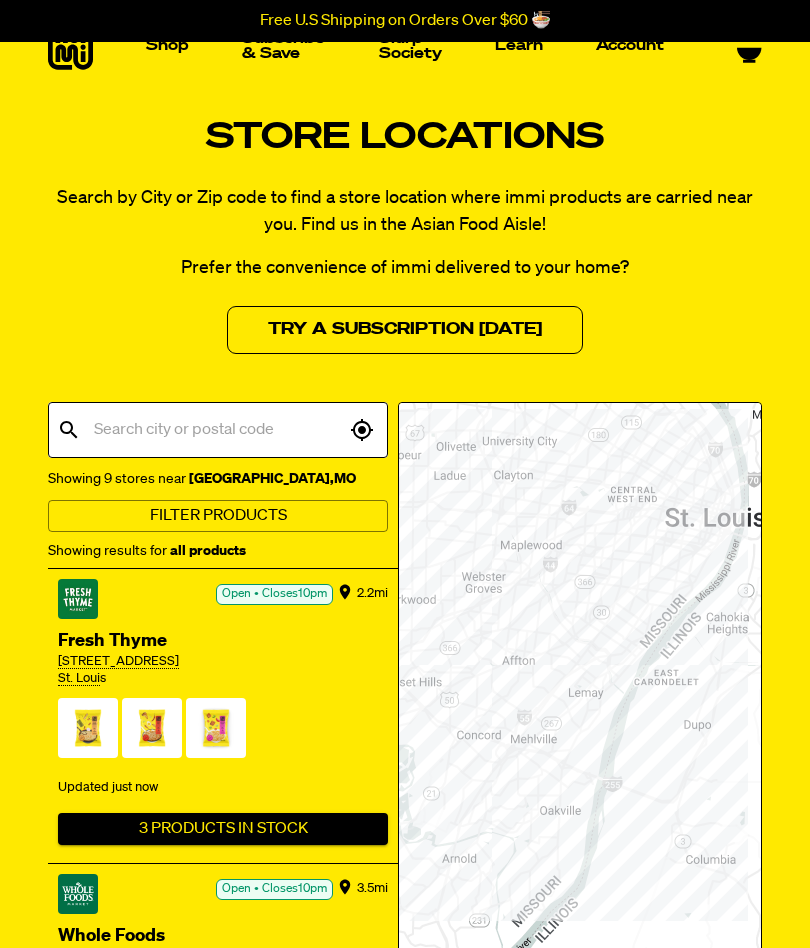 click on "​ ​ Showing 9 stores near   St Louis ,  MO Filter Products Showing results for   all products 2.2  mi Open • Closes  10pm Fresh Thyme 3701 Foundry Way Ste 201 St. Loui s Updated just now 3 Products In Stock 3.5  mi Open • Closes  10pm Whole Foods 4577 W Pine Blvd St. Loui s Updated just now 5 Products In Stock 8.0  mi Open • Closes  10pm Whole Foods 1601 S Brentwood Blvd St. Louis Updated just now 6 Products In Stock 11.0  mi Open • Closes  9pm Fresh Thyme 9920 Lin Ferry Dr. St Louis Updated just now 1 Product In Stock 11.3  mi Open • Closes  9pm Fresh Thyme 1018 North Kirkwood Rd. Kirkwood Updated just now 3 Products In Stock 11.7  mi Open • Closes  9pm Fresh Thyme 6569 N. Illinois Street Fairview Heights Updated just now 3 Products In Stock 17.1  mi Open • Closes  9pm Whole Foods 1160 Town and Country Crossing Dr Town and Country Updated just now 6 Products In Stock 22.4  mi Open • Closes  9pm Fresh Thyme 3600 S. St. Peter's Pkwy. St. Peters Updated just now 29.1  mi" at bounding box center (405, 1151) 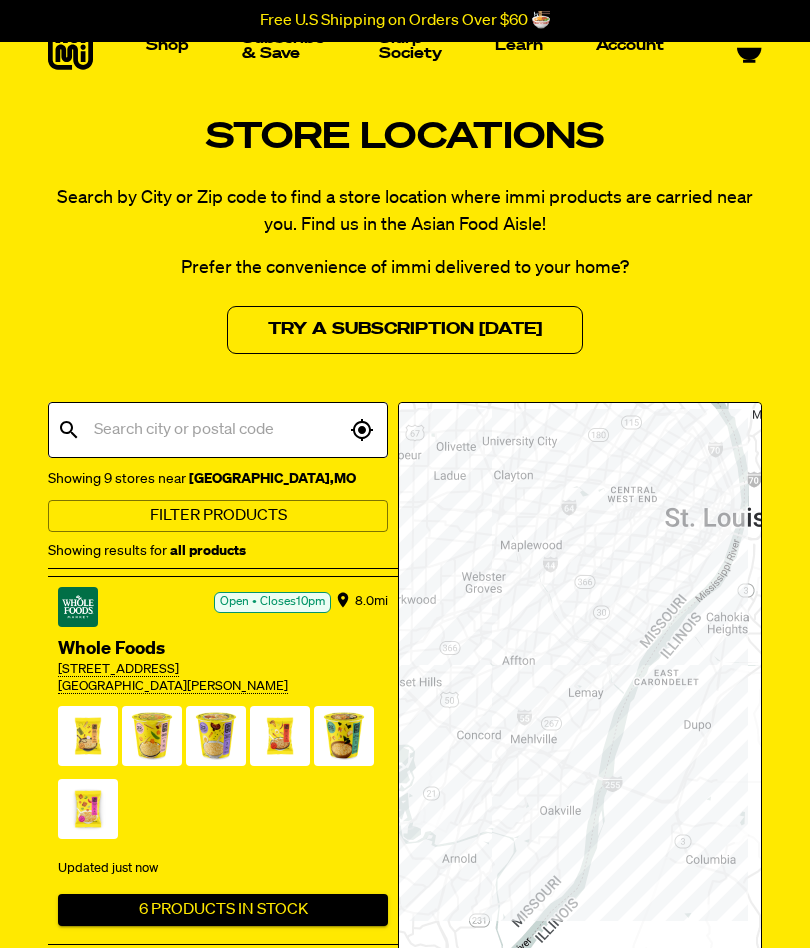 scroll, scrollTop: 582, scrollLeft: 0, axis: vertical 